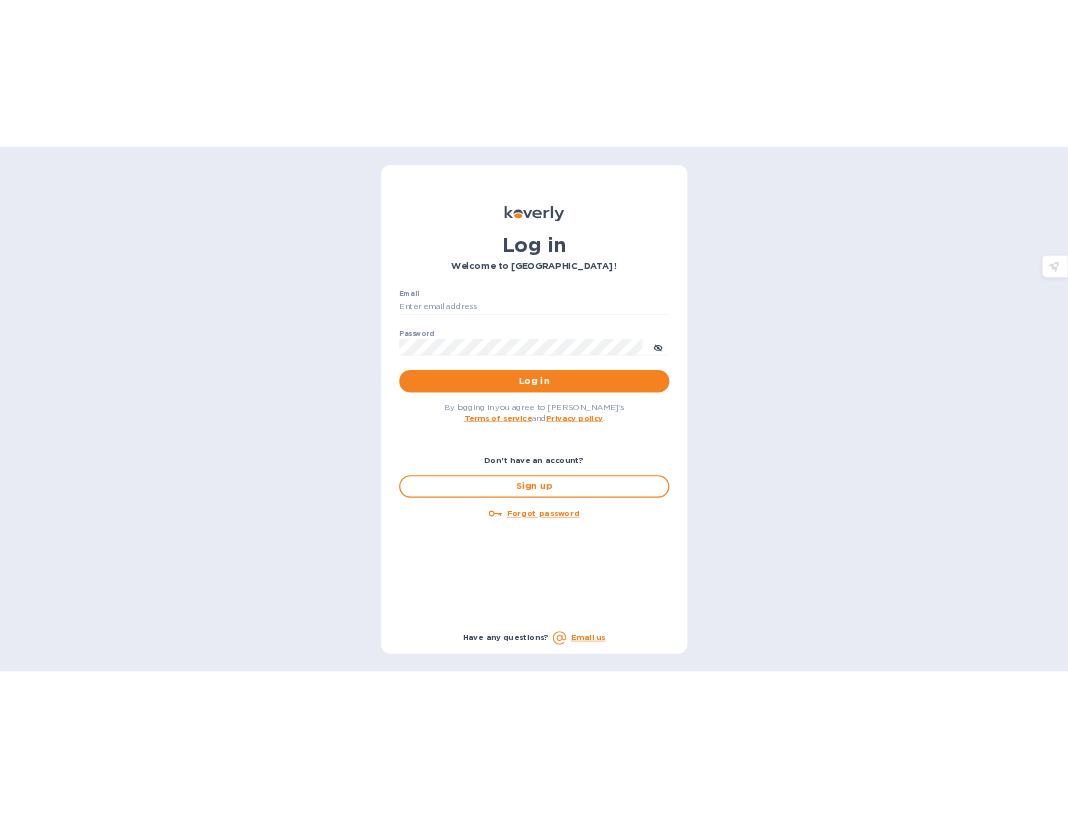 scroll, scrollTop: 0, scrollLeft: 0, axis: both 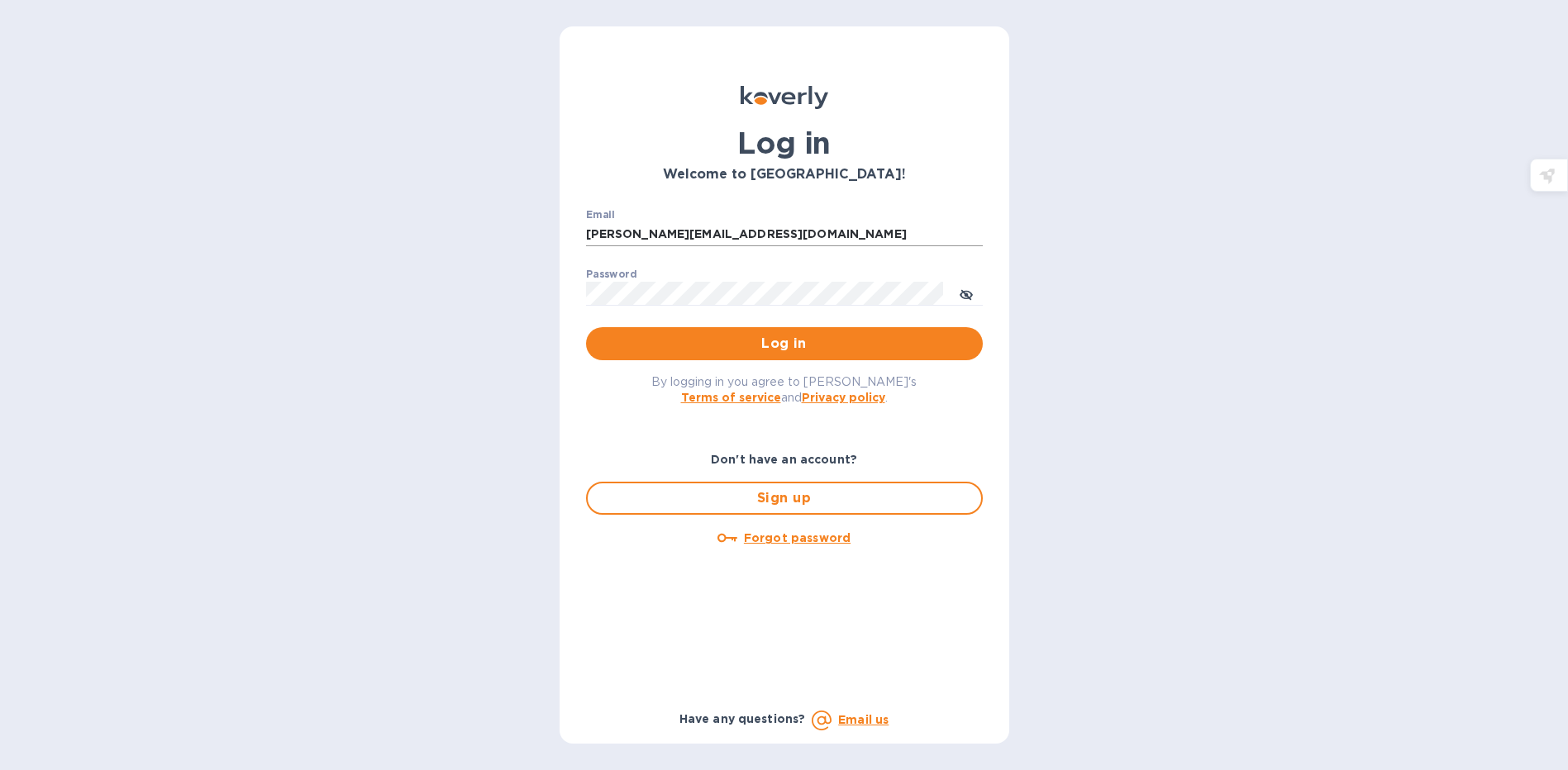 click on "[PERSON_NAME][EMAIL_ADDRESS][DOMAIN_NAME]" at bounding box center [784, 235] 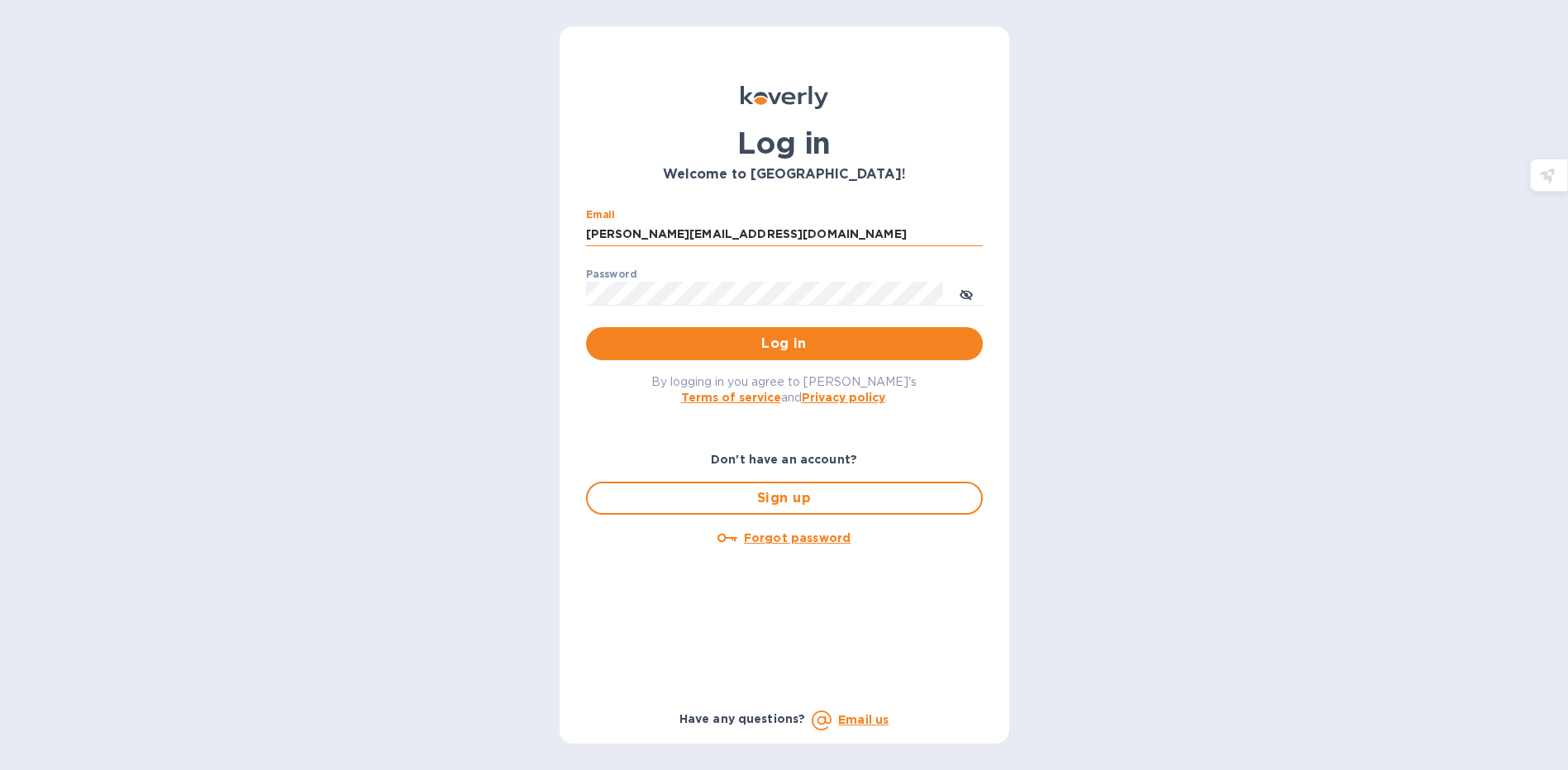 click on "[PERSON_NAME][EMAIL_ADDRESS][DOMAIN_NAME]" at bounding box center [784, 235] 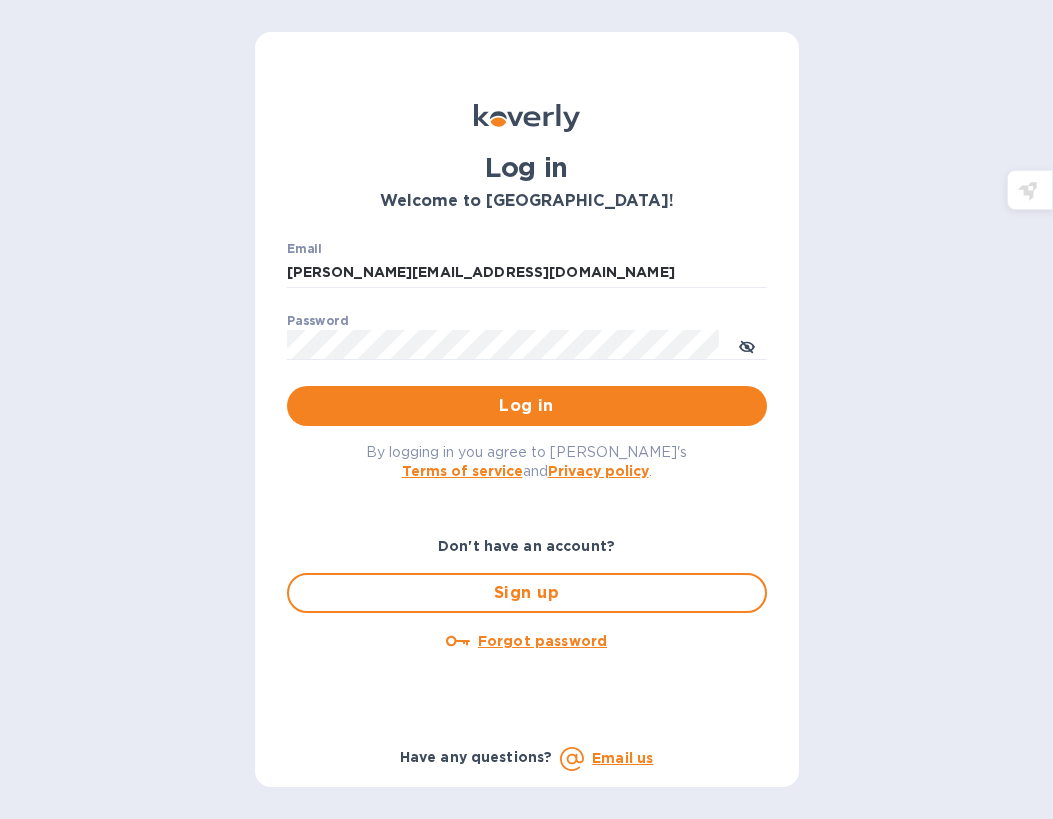 click on "Log in Welcome to [GEOGRAPHIC_DATA]! Email [EMAIL_ADDRESS][DOMAIN_NAME] ​ Password ​ Log in By logging in you agree to [PERSON_NAME]'s  Terms of service  and  Privacy policy . Don't have an account? Sign up Forgot password Have any questions? Email us" at bounding box center [526, 409] 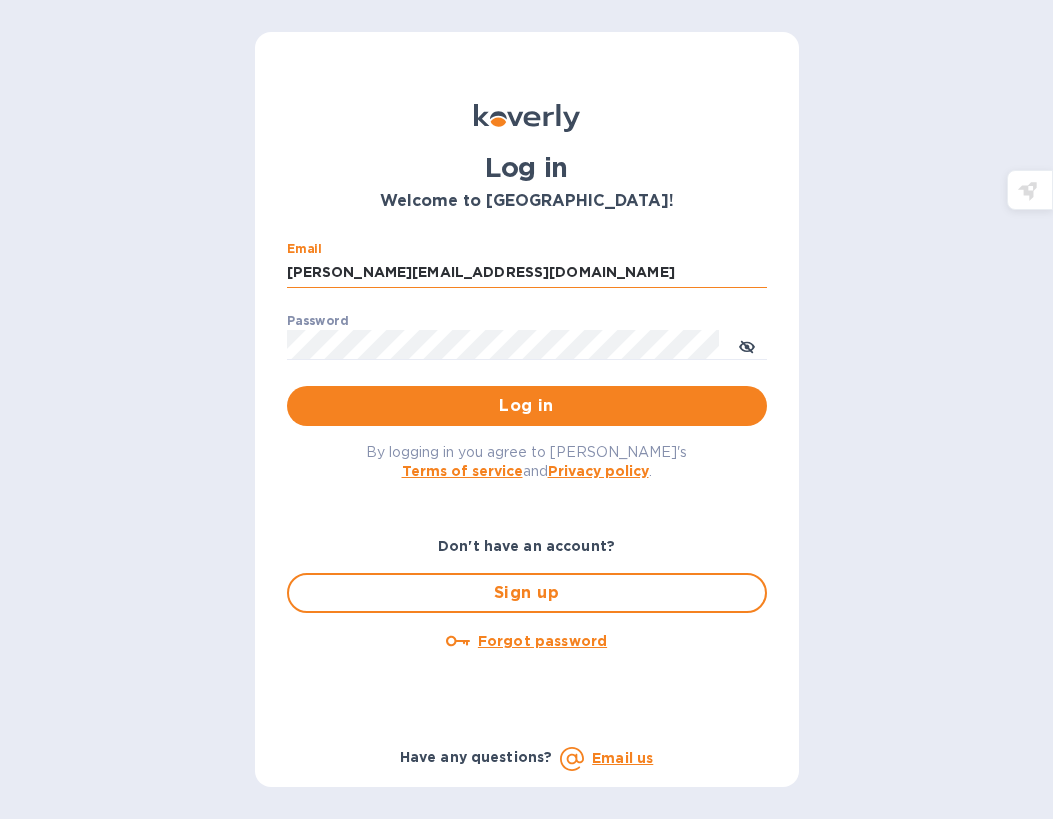 click on "[PERSON_NAME][EMAIL_ADDRESS][DOMAIN_NAME]" at bounding box center [527, 273] 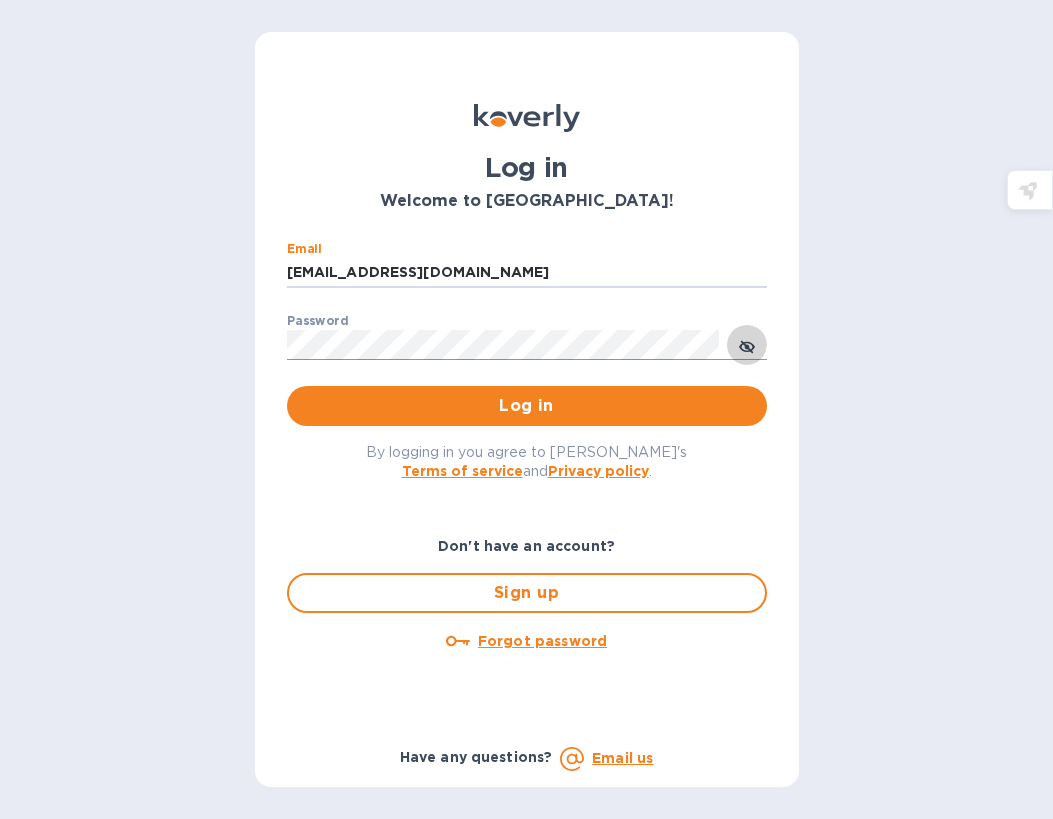 click at bounding box center (747, 345) 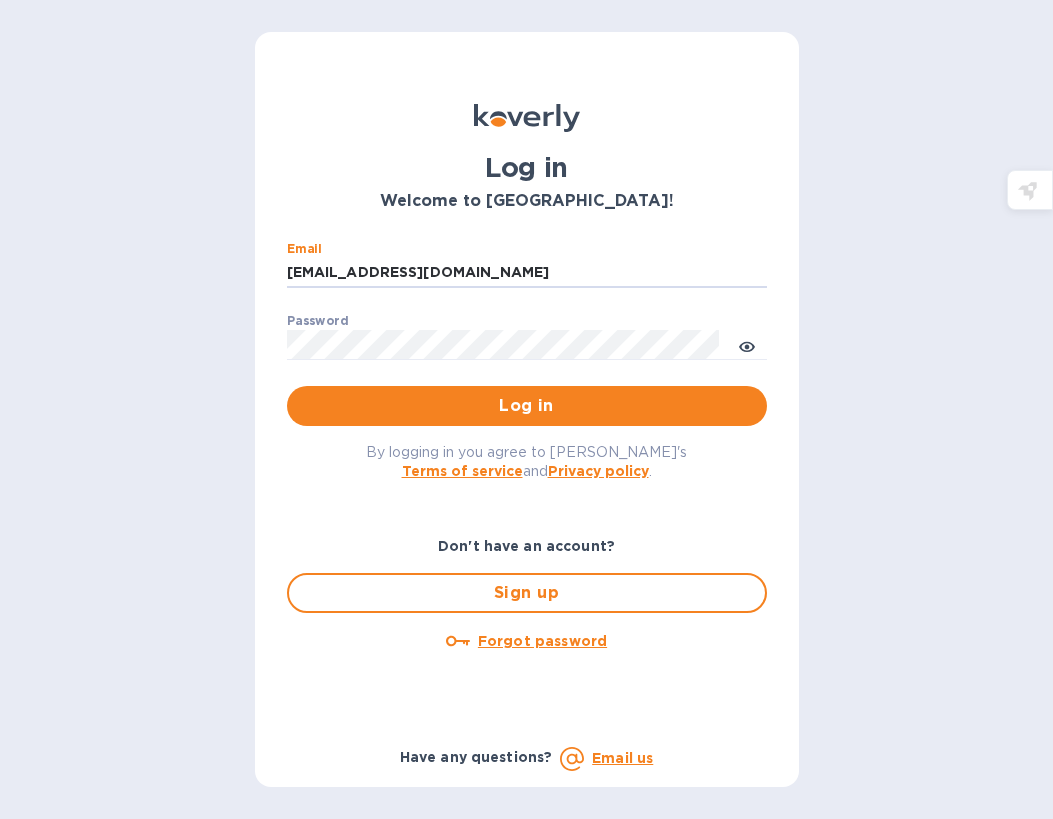 type on "[EMAIL_ADDRESS][DOMAIN_NAME]" 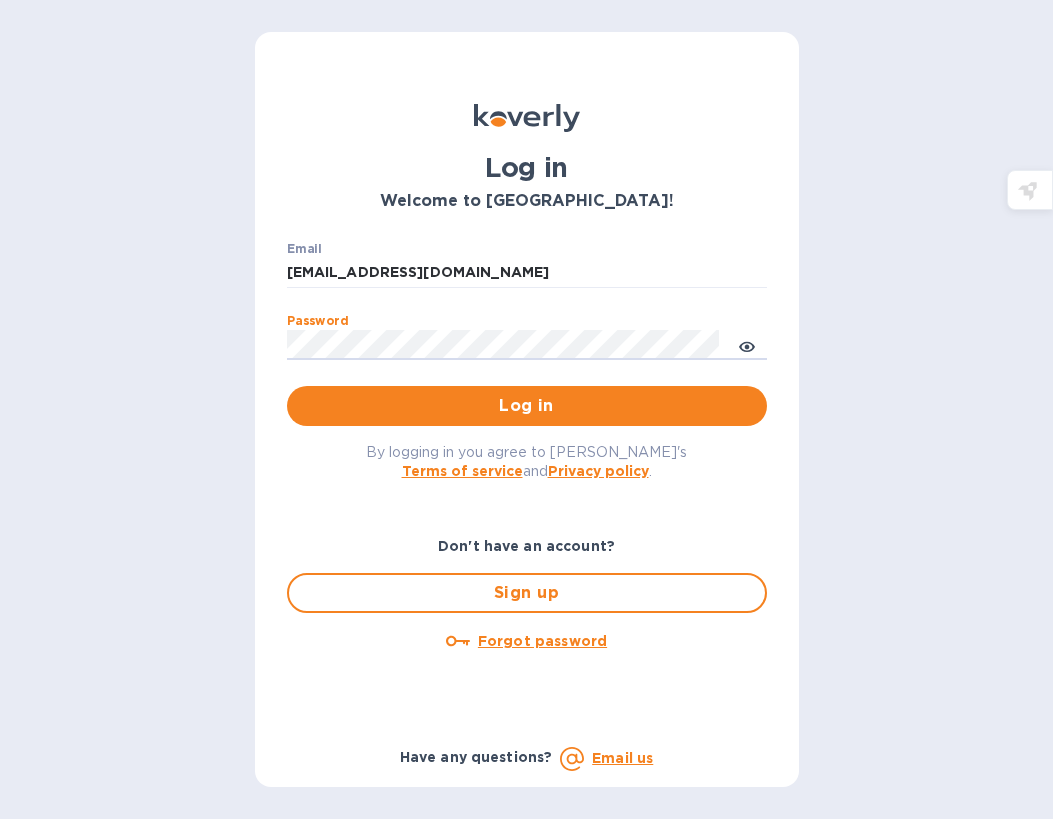 click on "Log in" at bounding box center [527, 406] 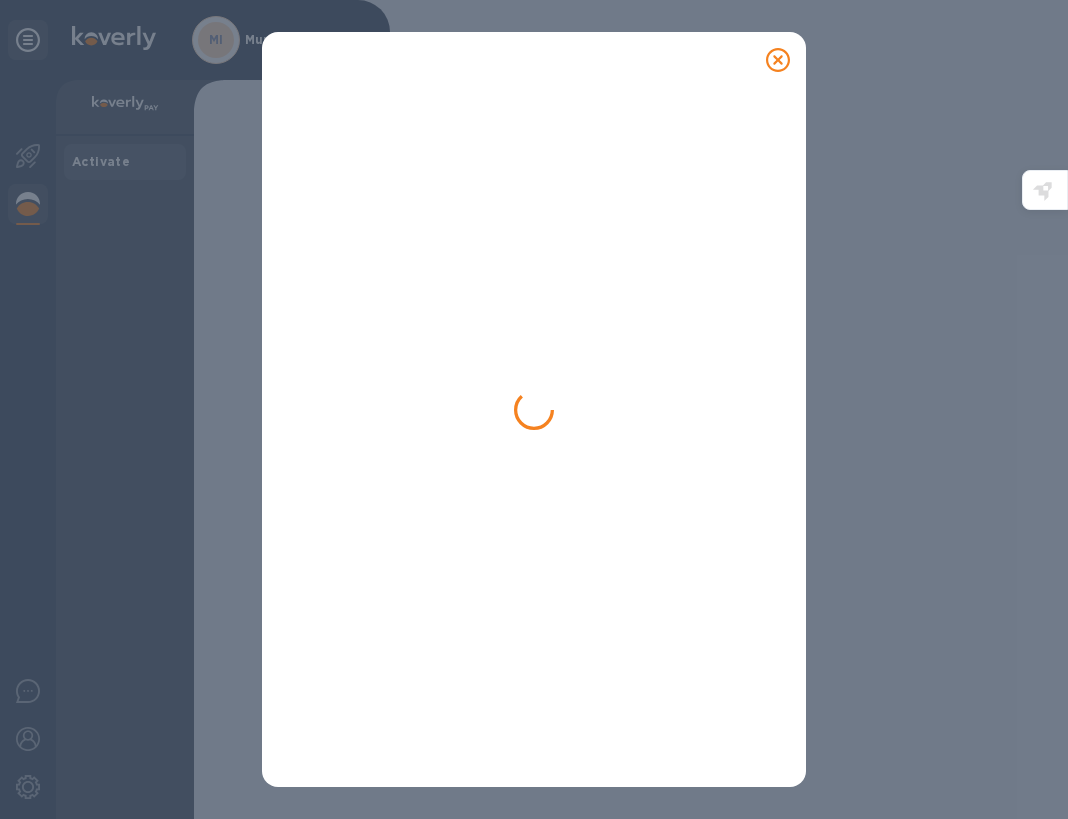 scroll, scrollTop: 0, scrollLeft: 0, axis: both 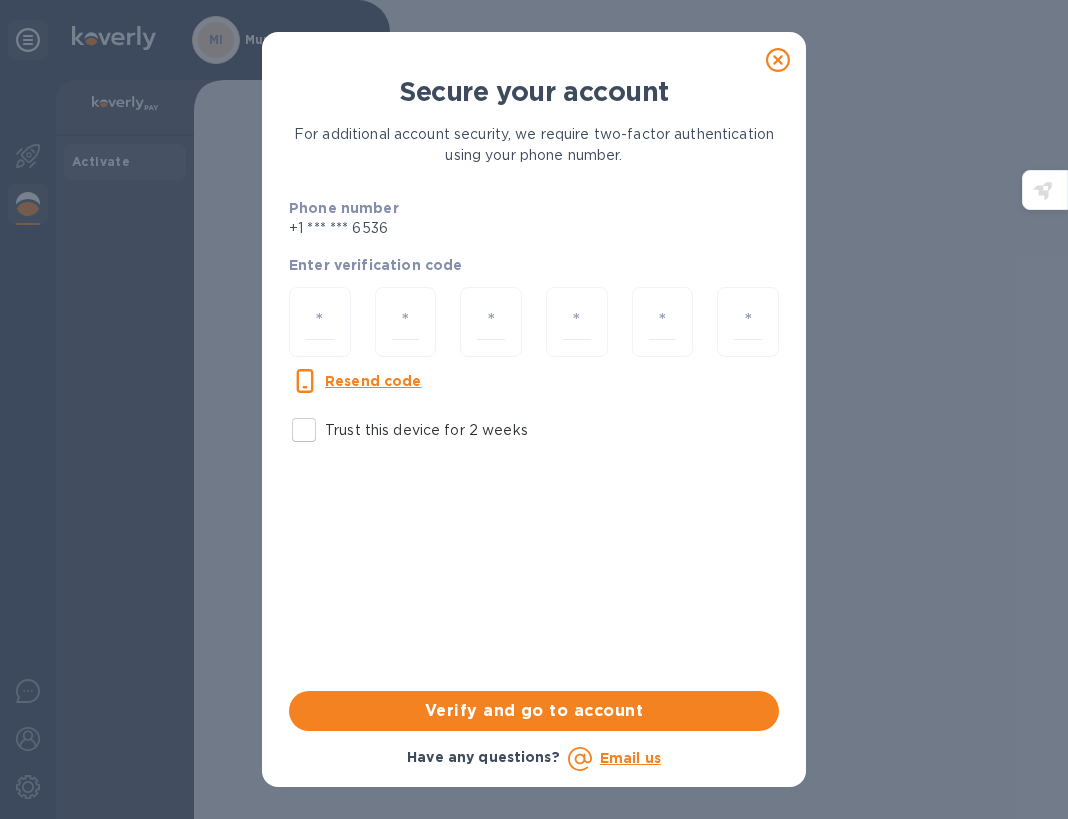 click on "Trust this device for 2 weeks" at bounding box center (304, 430) 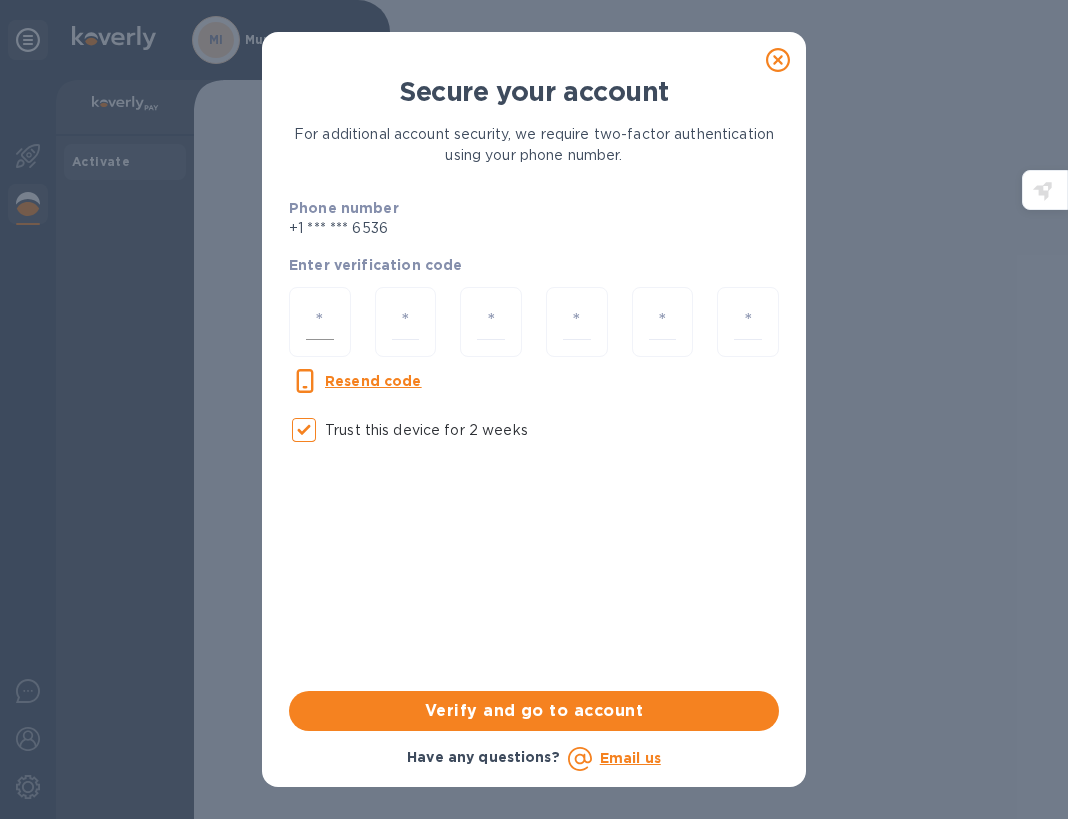 click at bounding box center (320, 322) 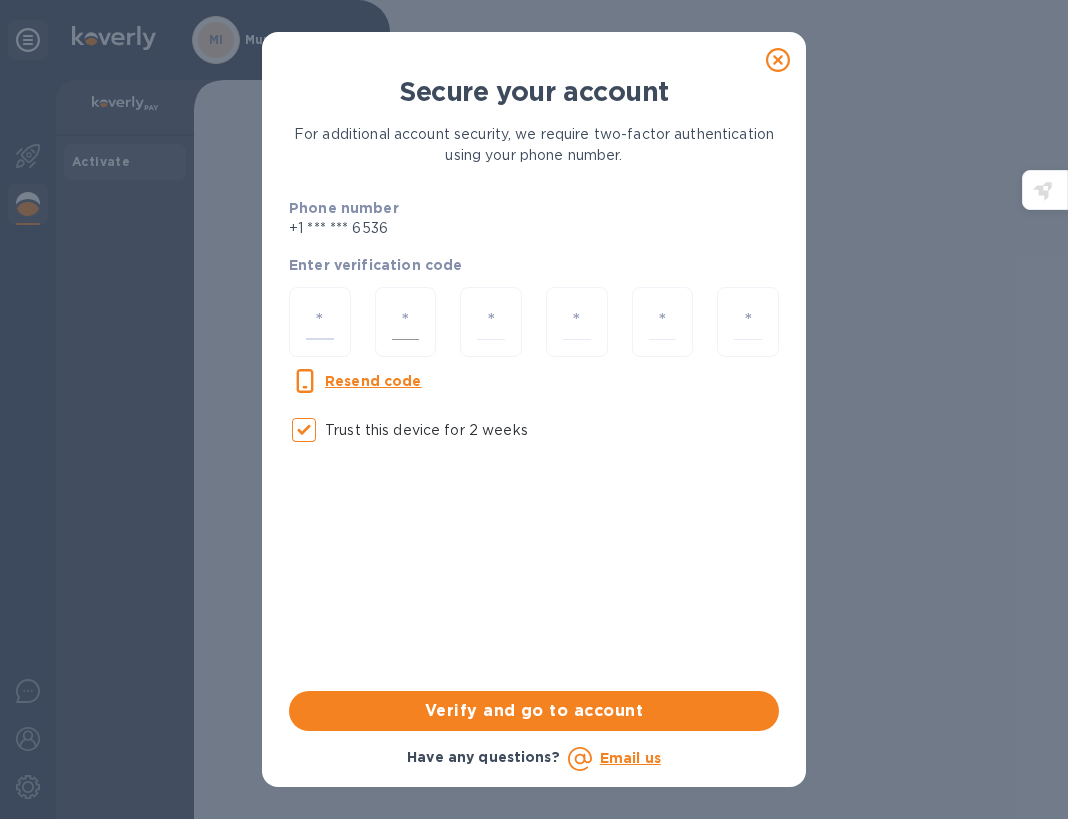 type on "5" 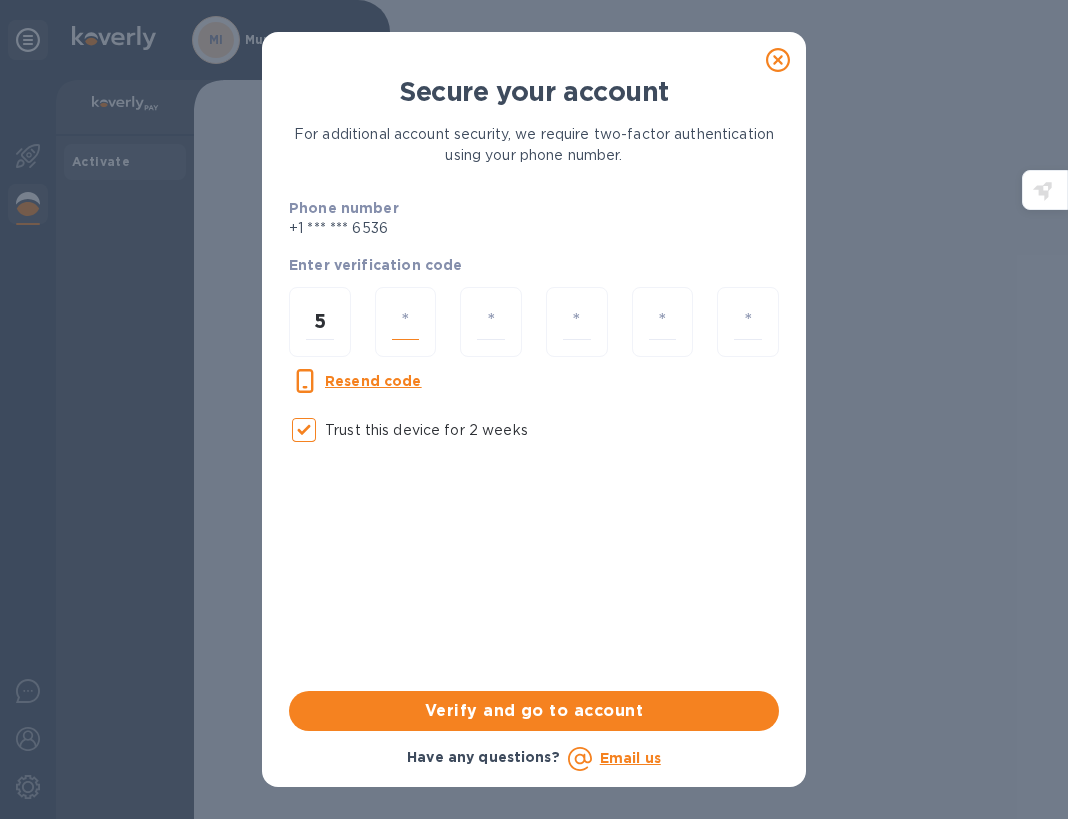 type on "7" 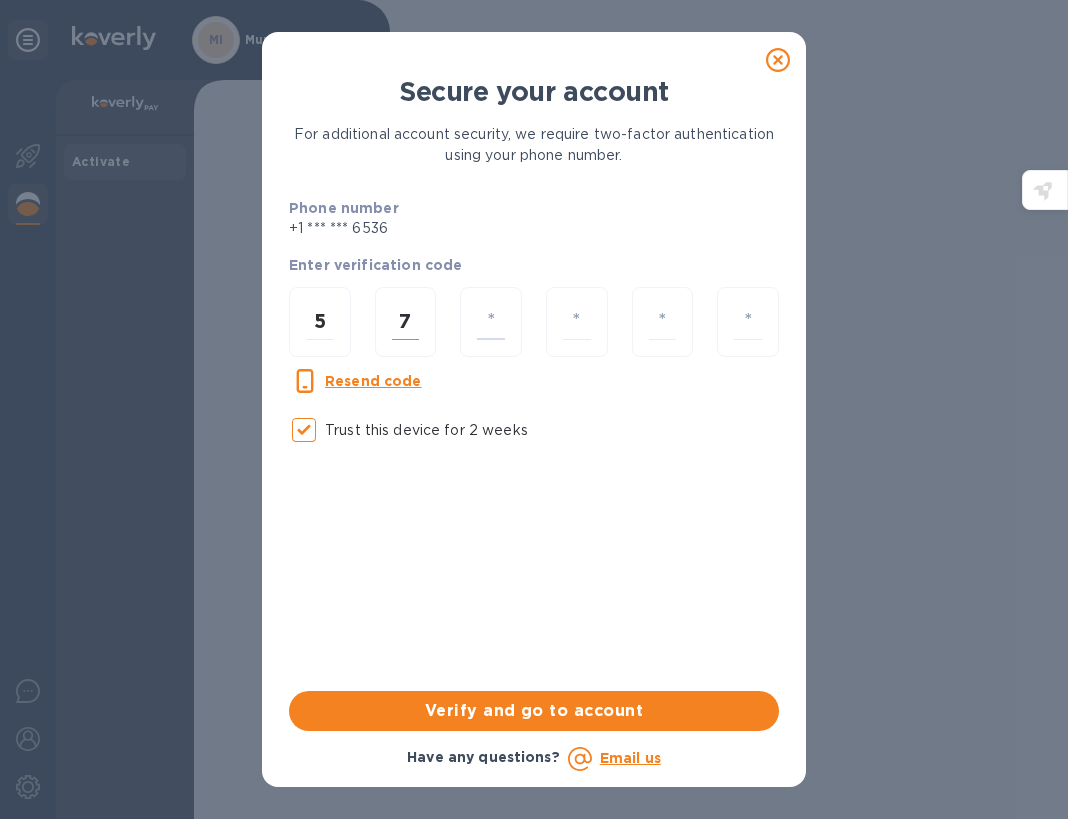 type on "8" 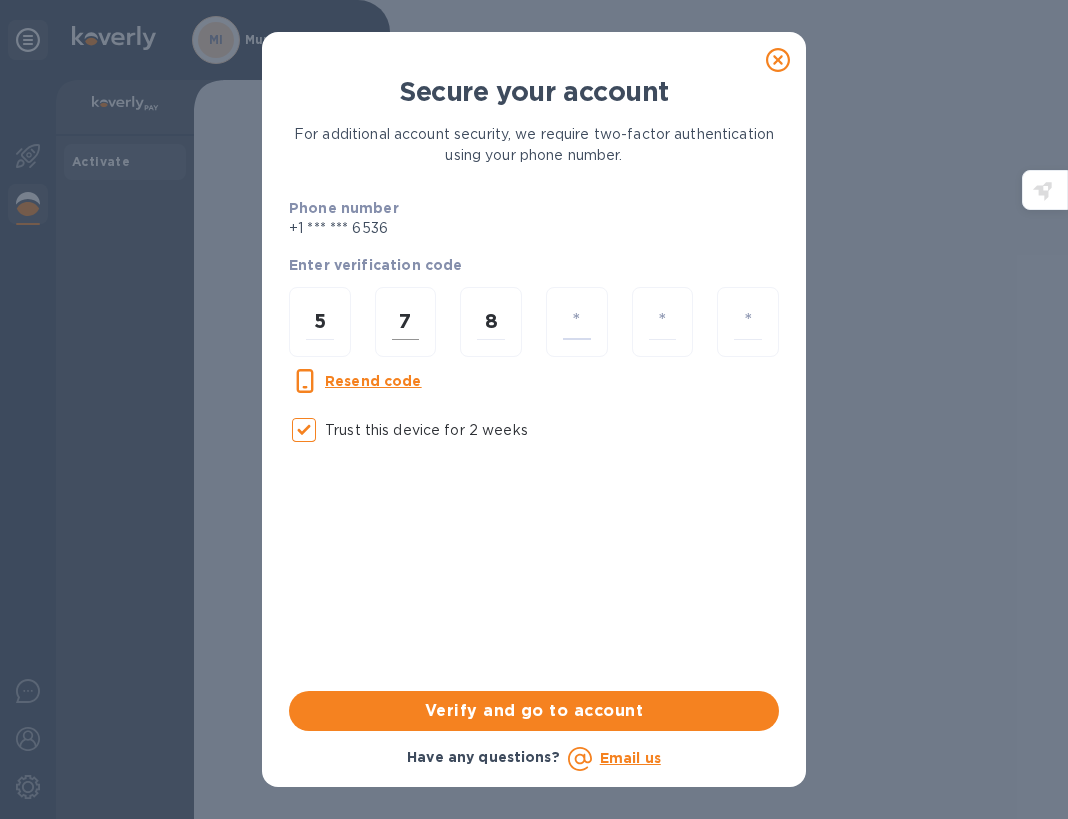 type on "5" 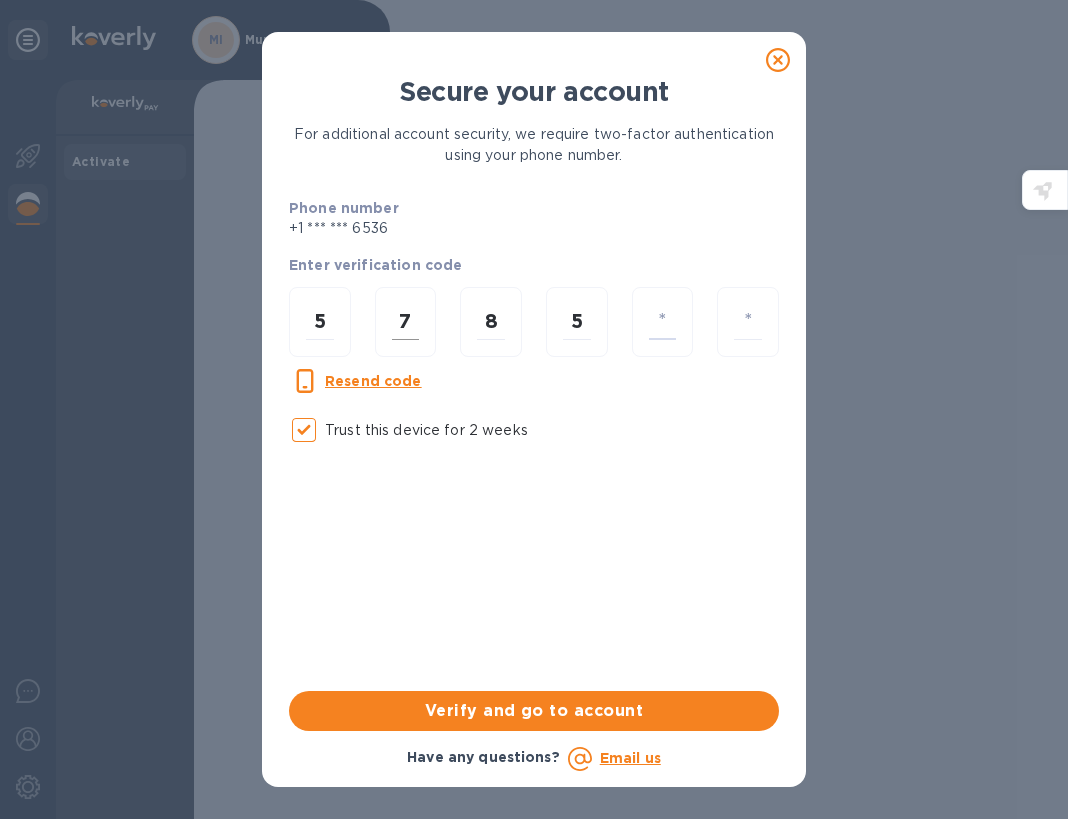 type on "7" 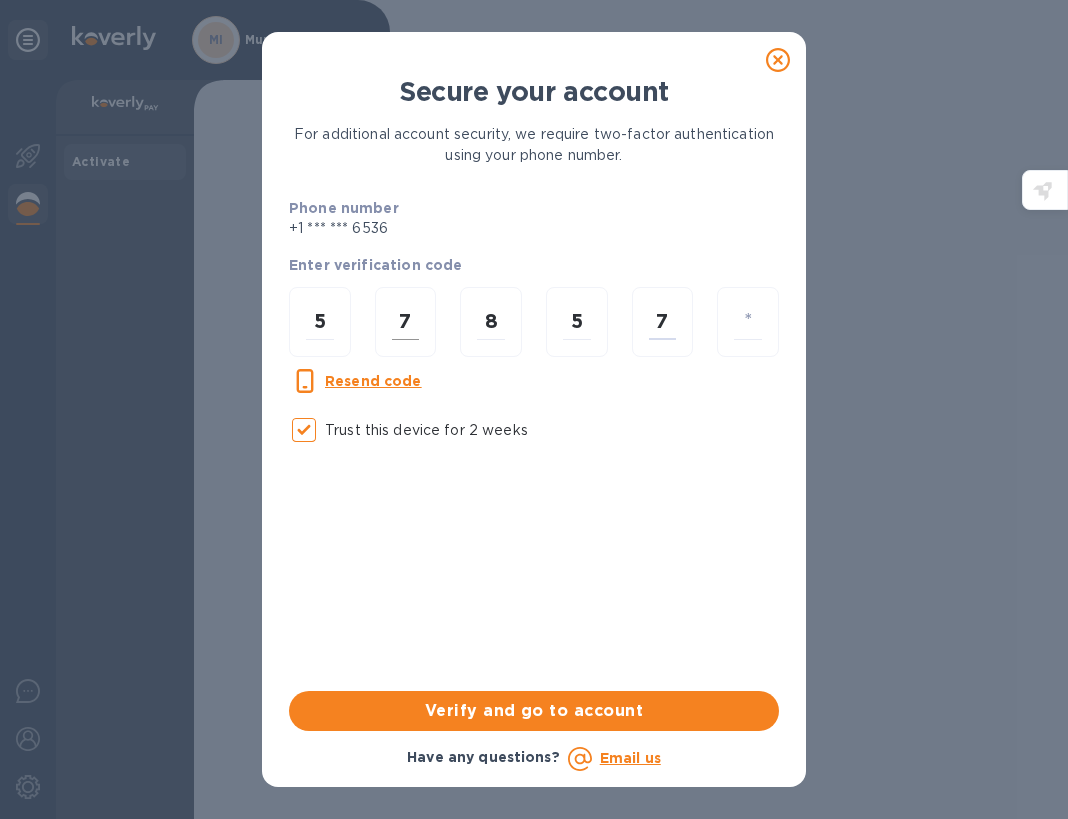 type on "4" 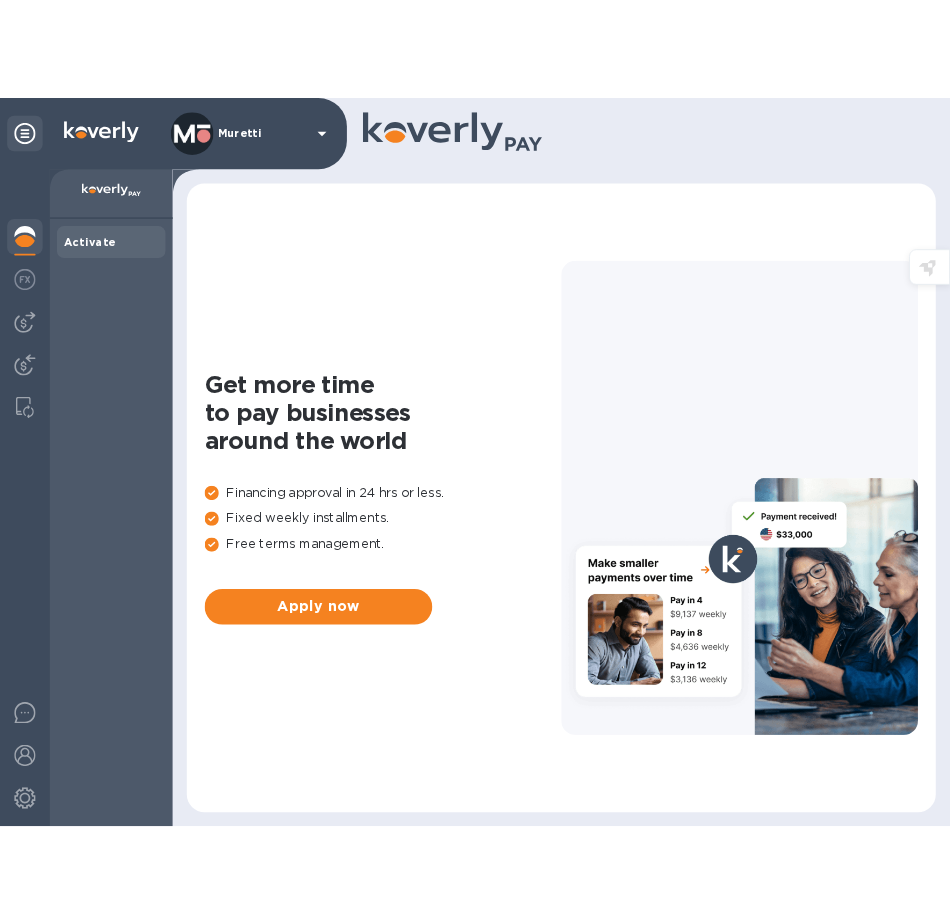 scroll, scrollTop: 0, scrollLeft: 0, axis: both 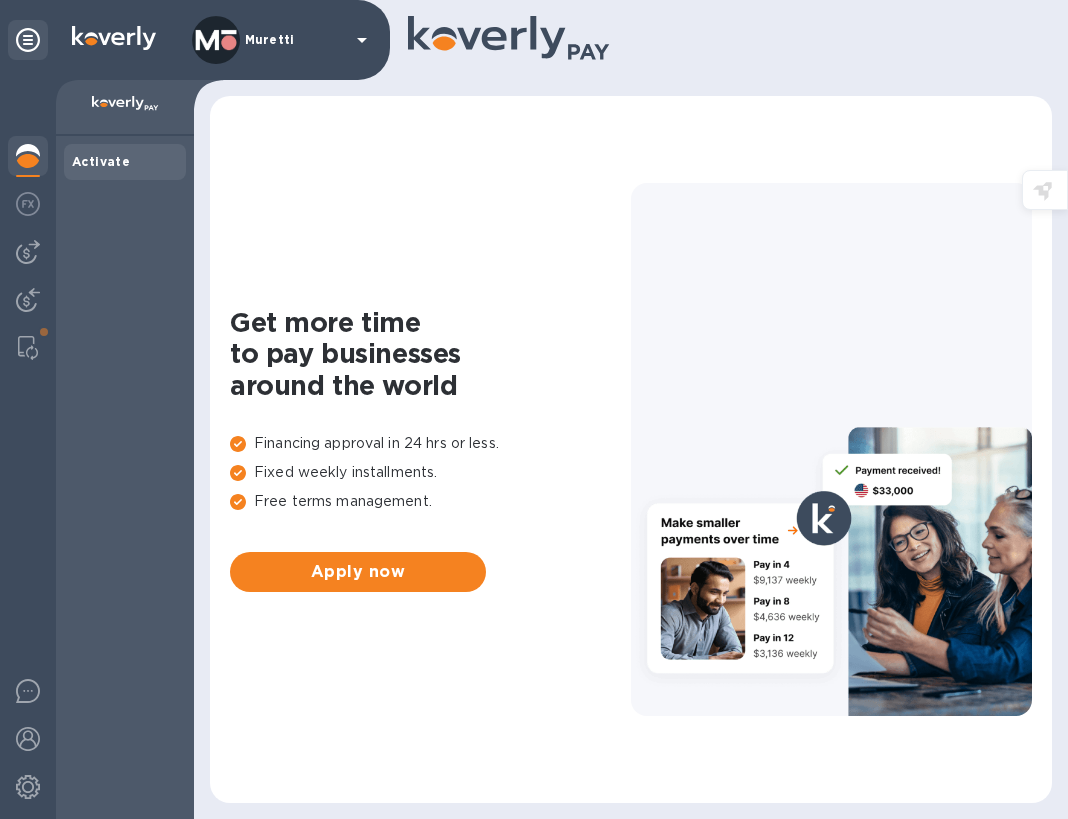 click on "Get more time to pay businesses around the world Financing approval in 24 hrs or less. Fixed weekly installments. Free terms management. Apply now" at bounding box center (631, 449) 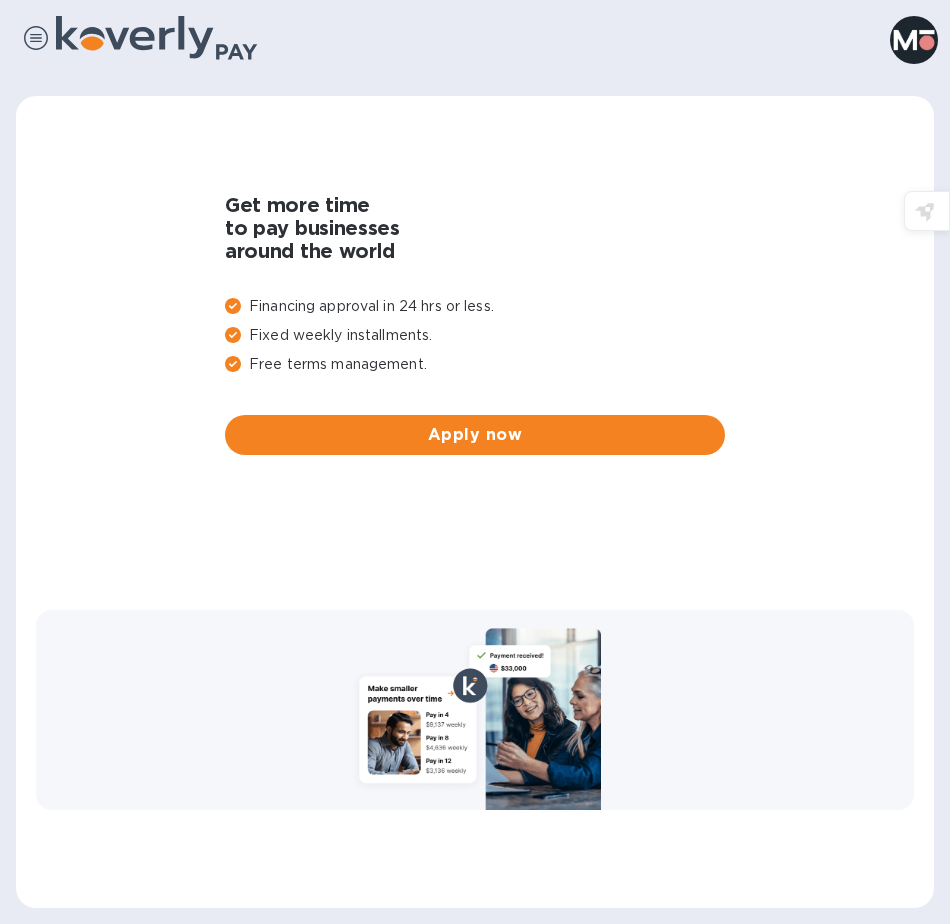 click at bounding box center [36, 38] 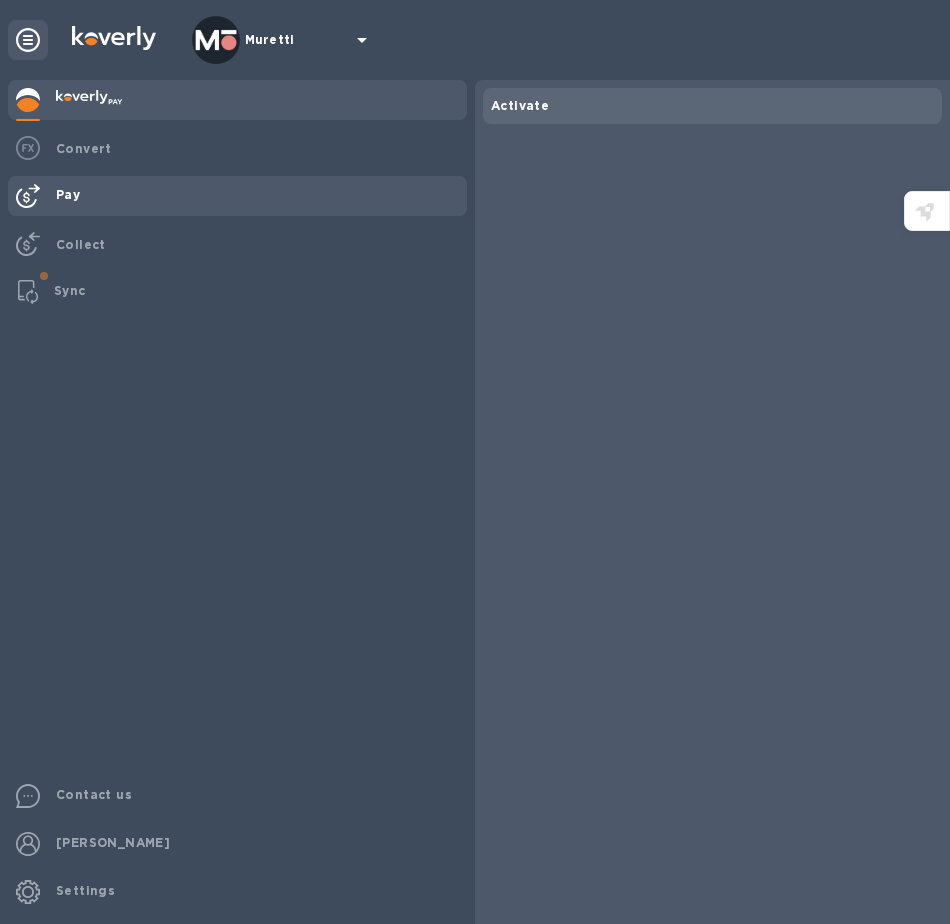 click on "Pay" at bounding box center (68, 194) 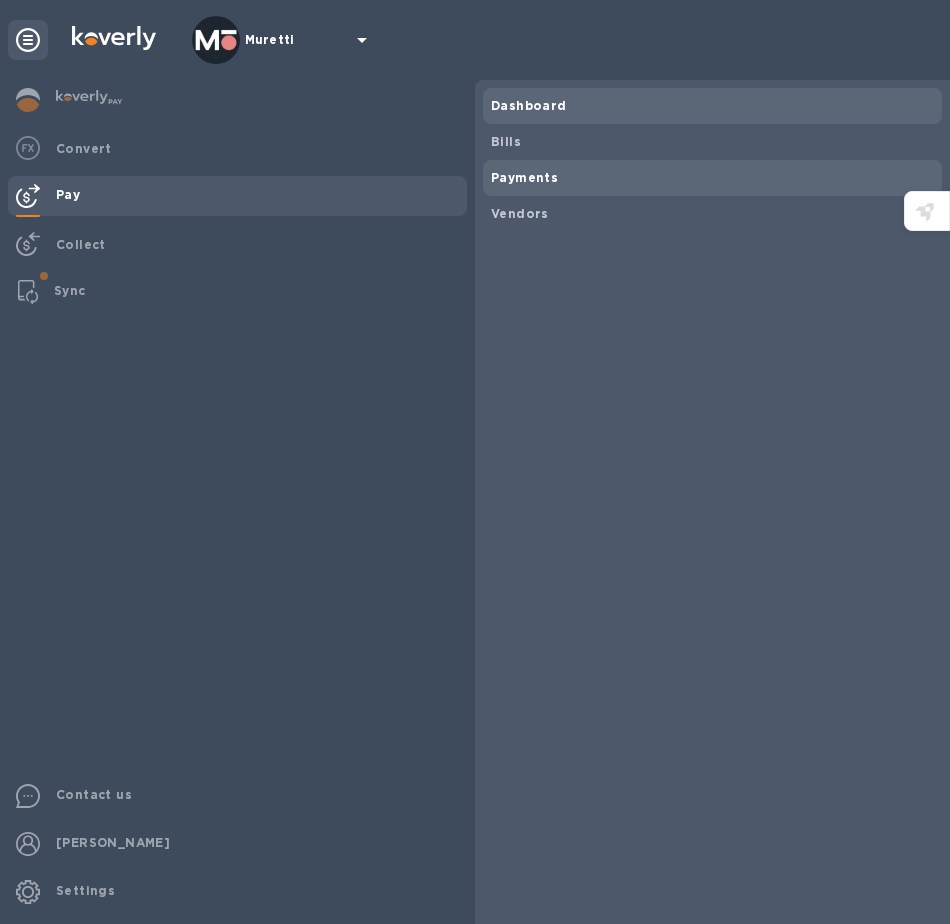 scroll, scrollTop: 999568, scrollLeft: 999090, axis: both 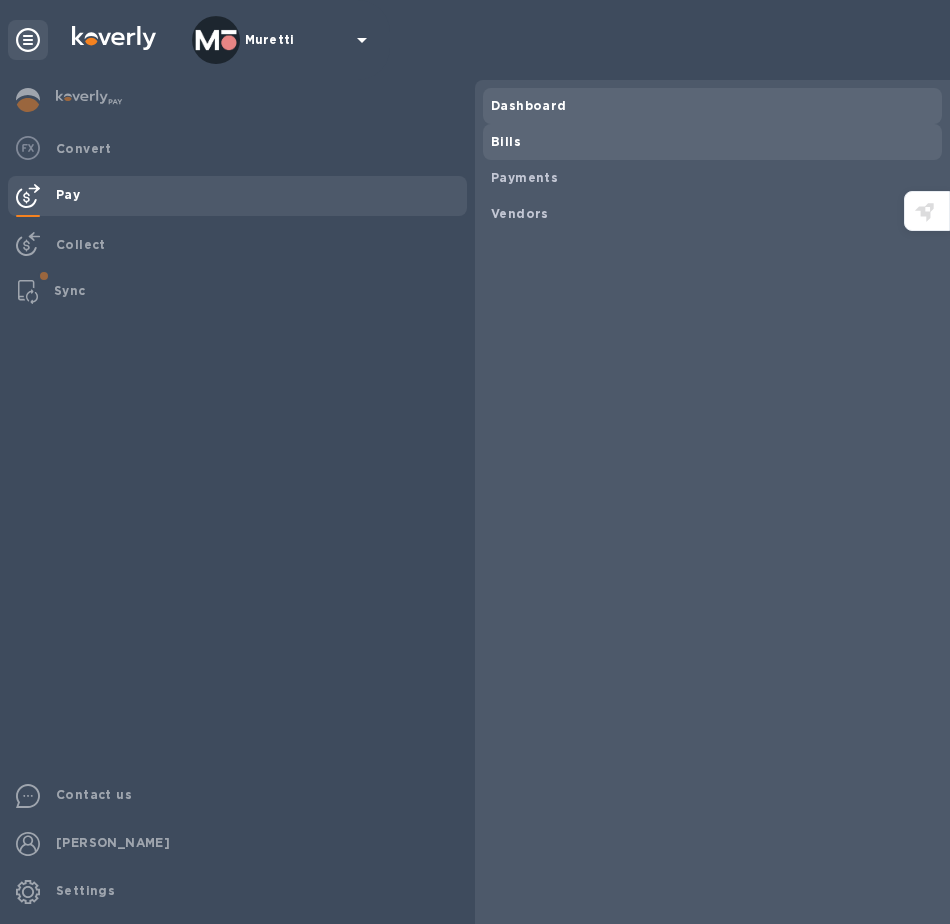 click on "Bills" at bounding box center [712, 142] 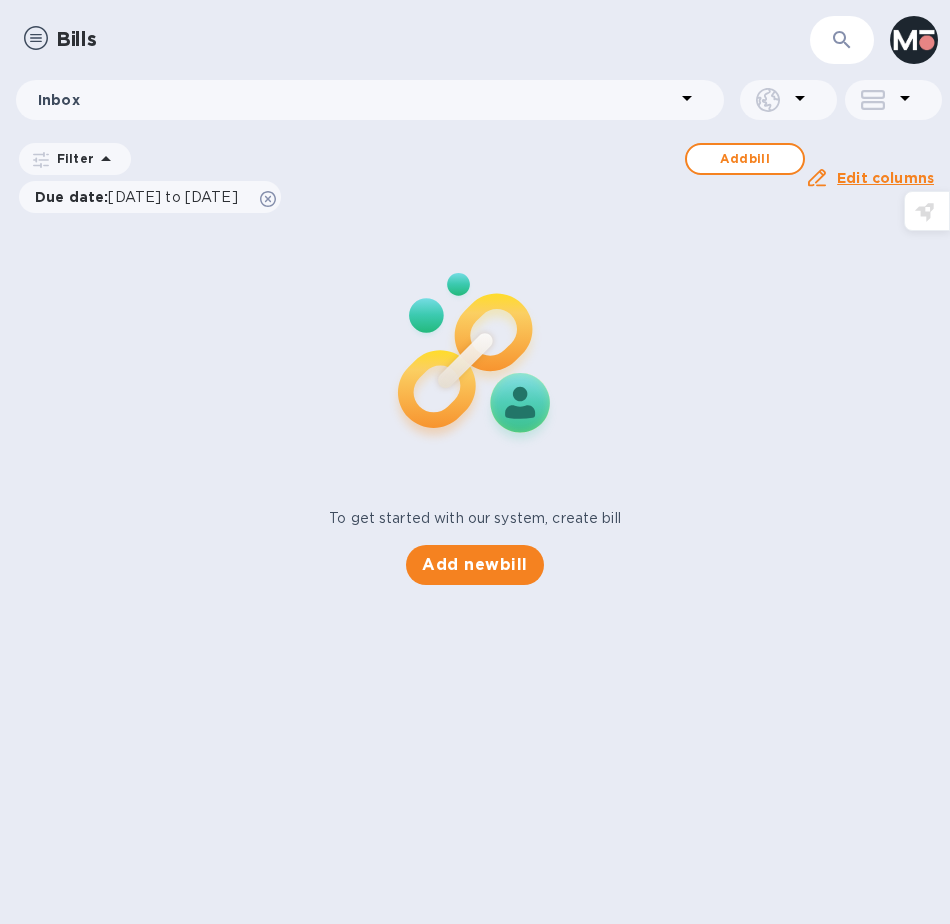 scroll, scrollTop: 0, scrollLeft: 0, axis: both 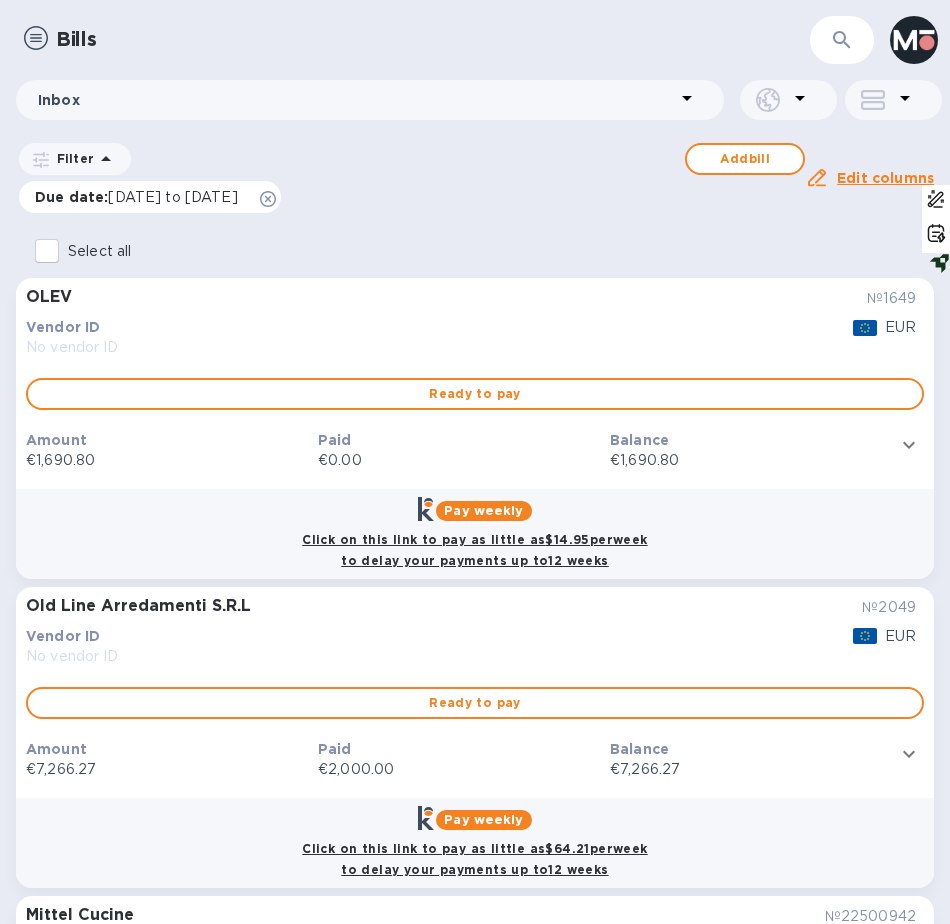 click 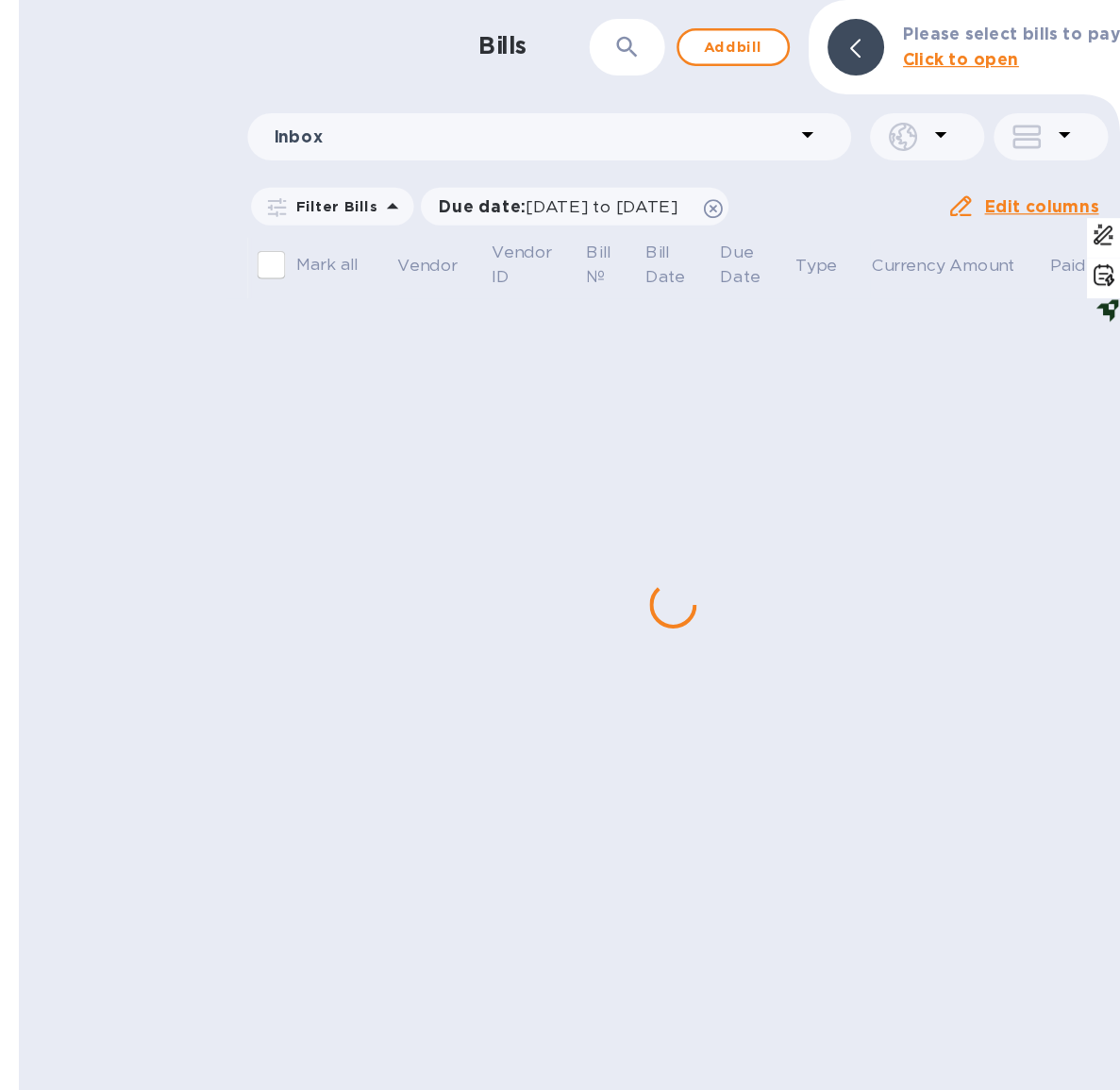 scroll, scrollTop: 0, scrollLeft: 0, axis: both 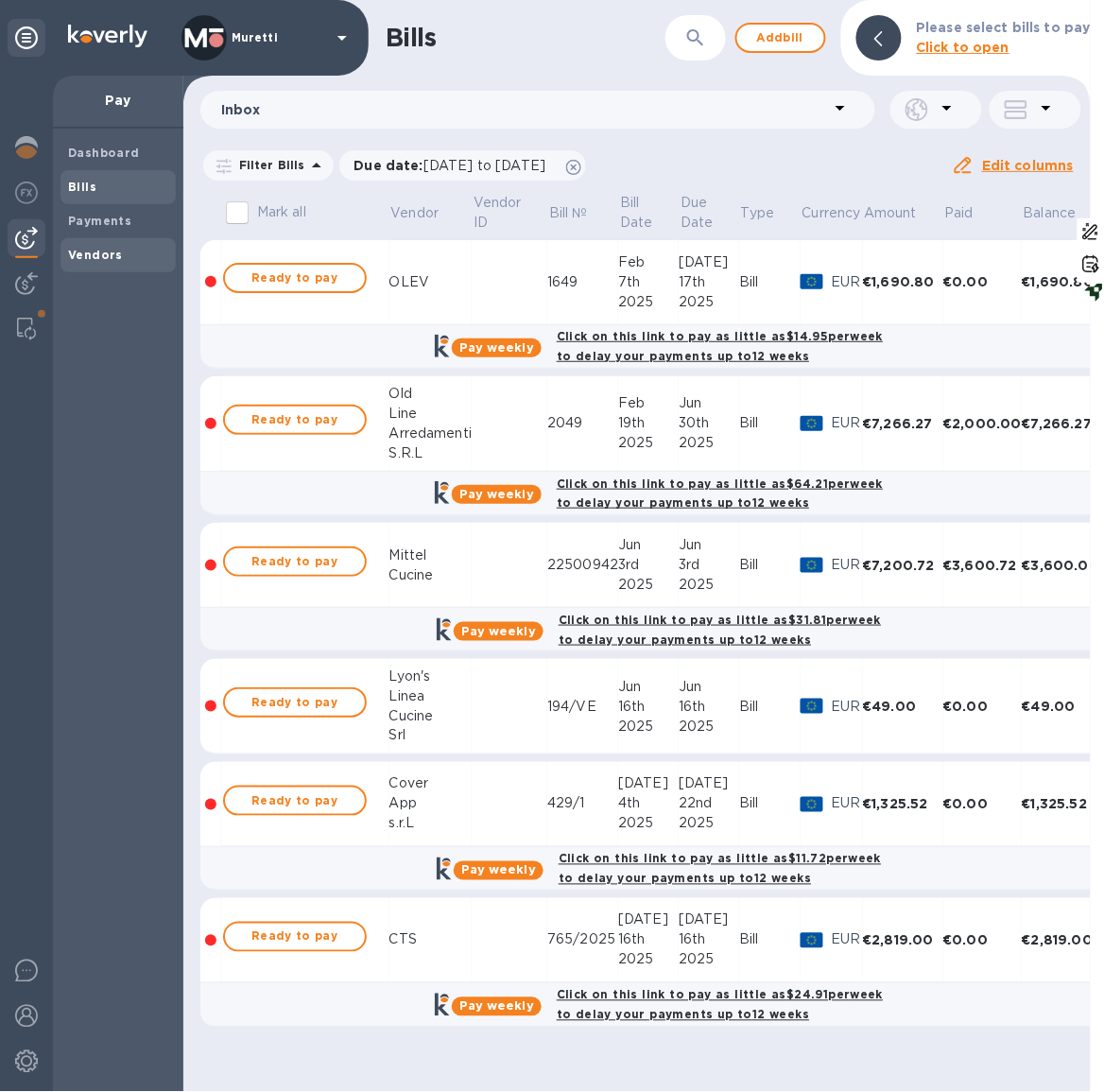 click on "Vendors" at bounding box center [95, 255] 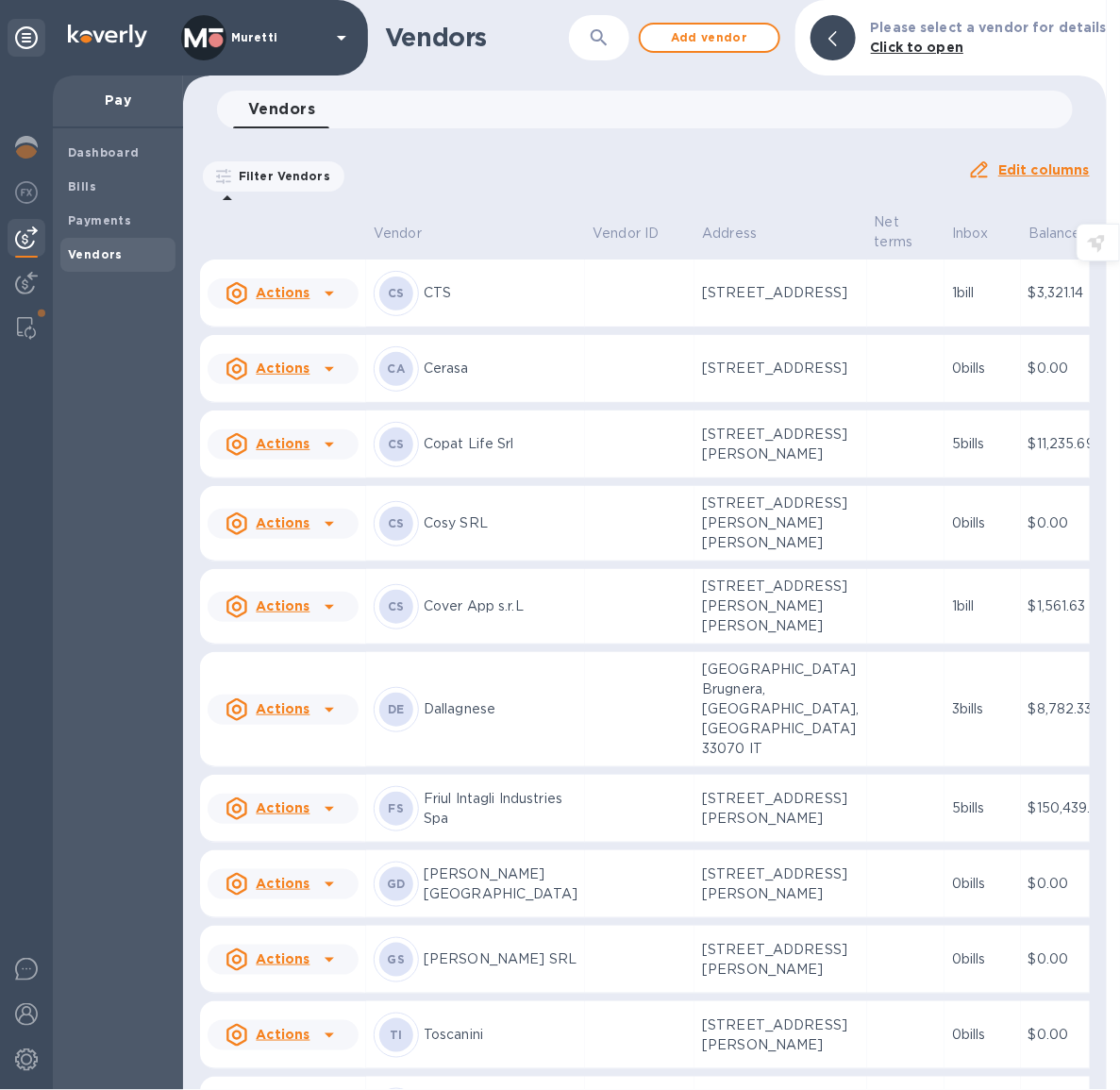 scroll, scrollTop: 0, scrollLeft: 0, axis: both 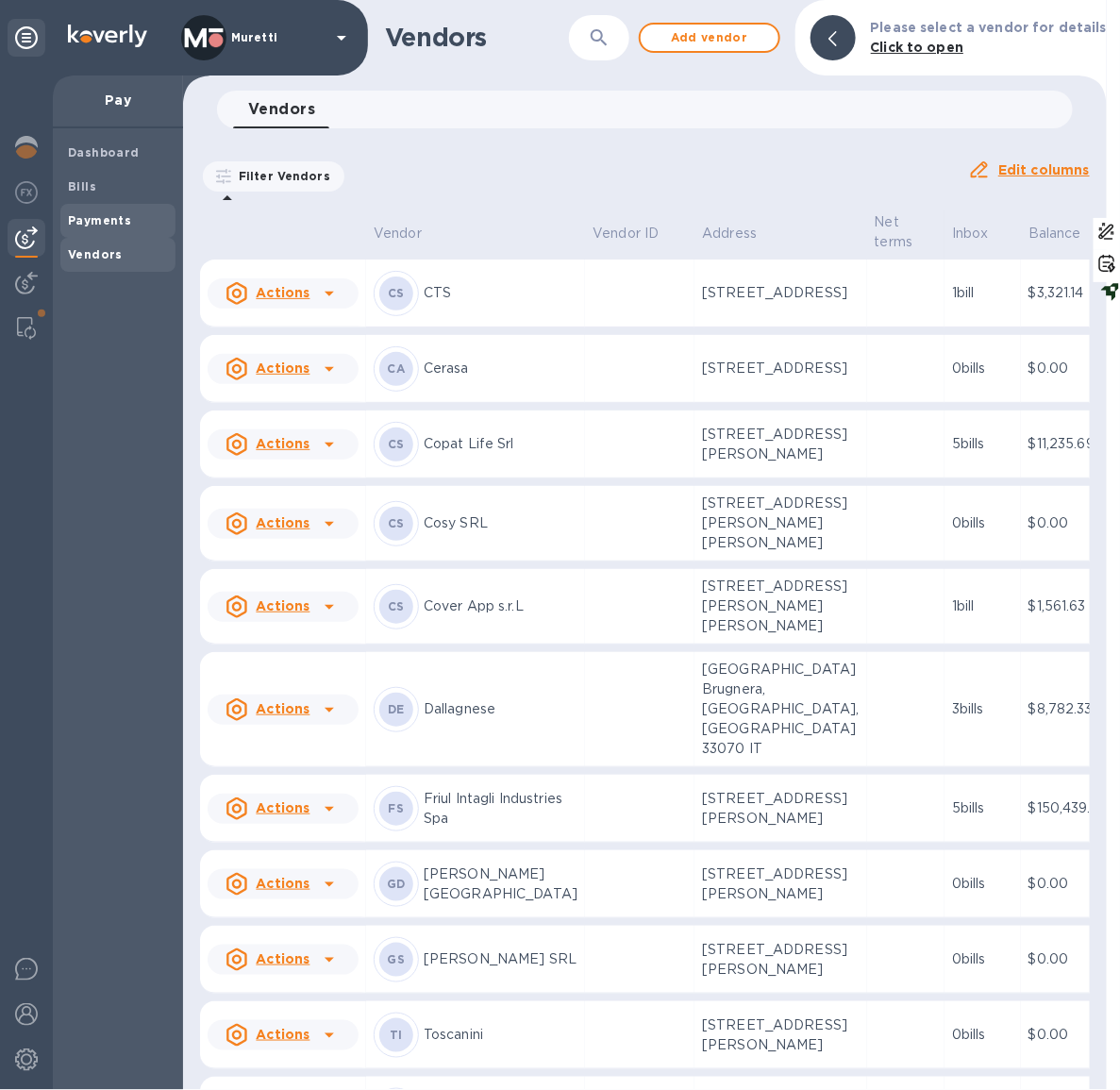 click on "Payments" at bounding box center [99, 220] 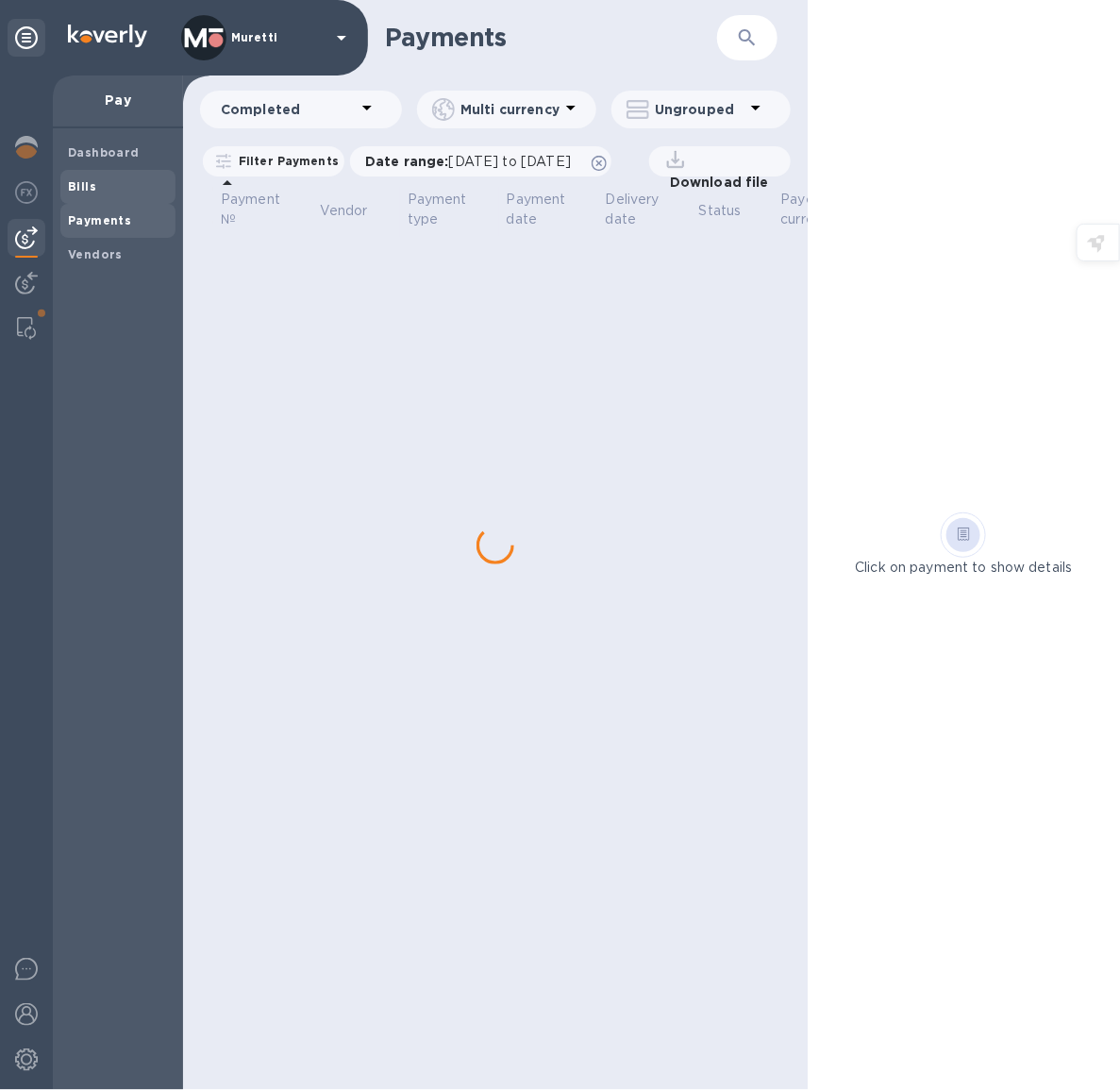 scroll, scrollTop: 0, scrollLeft: 0, axis: both 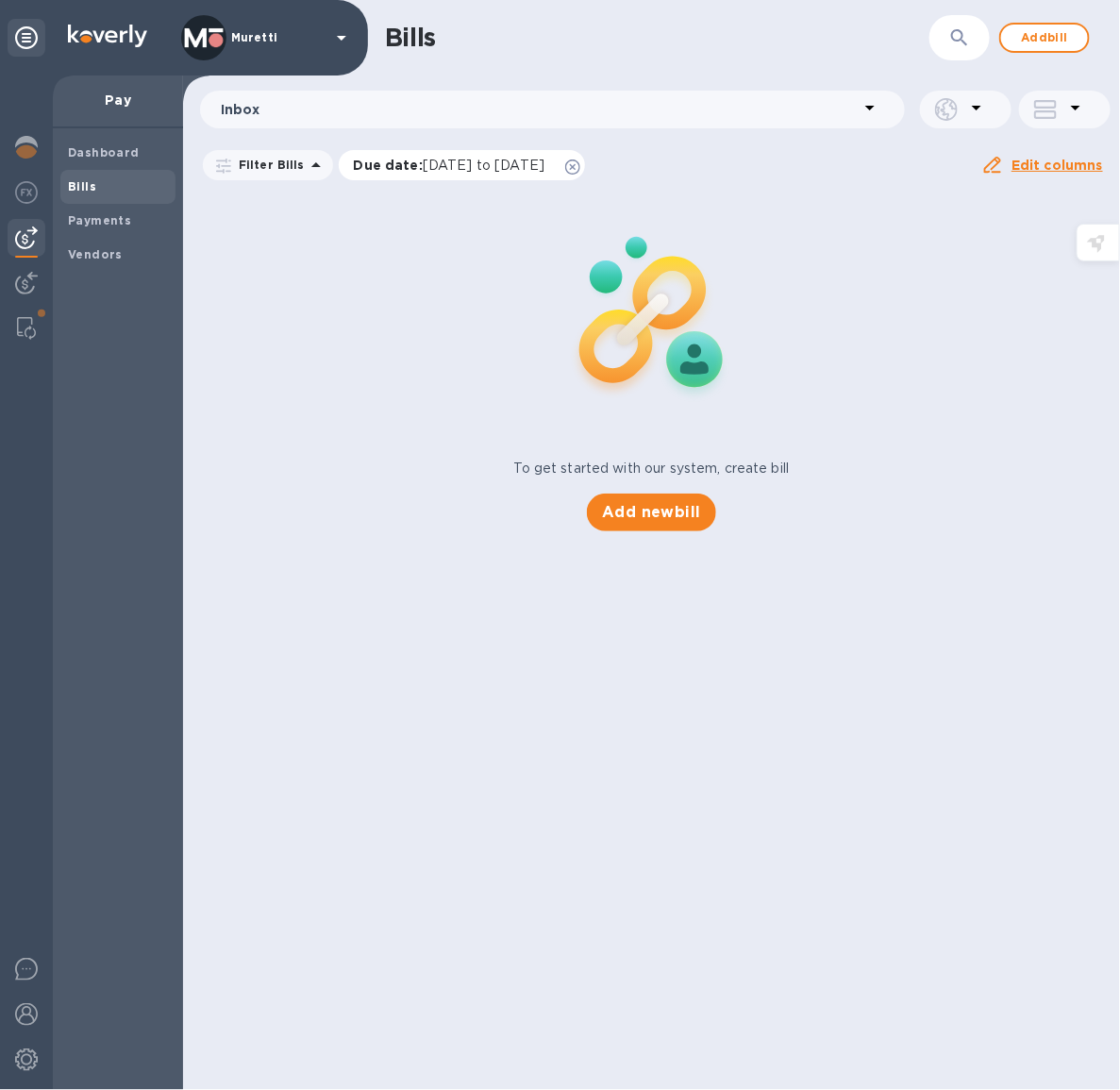 click 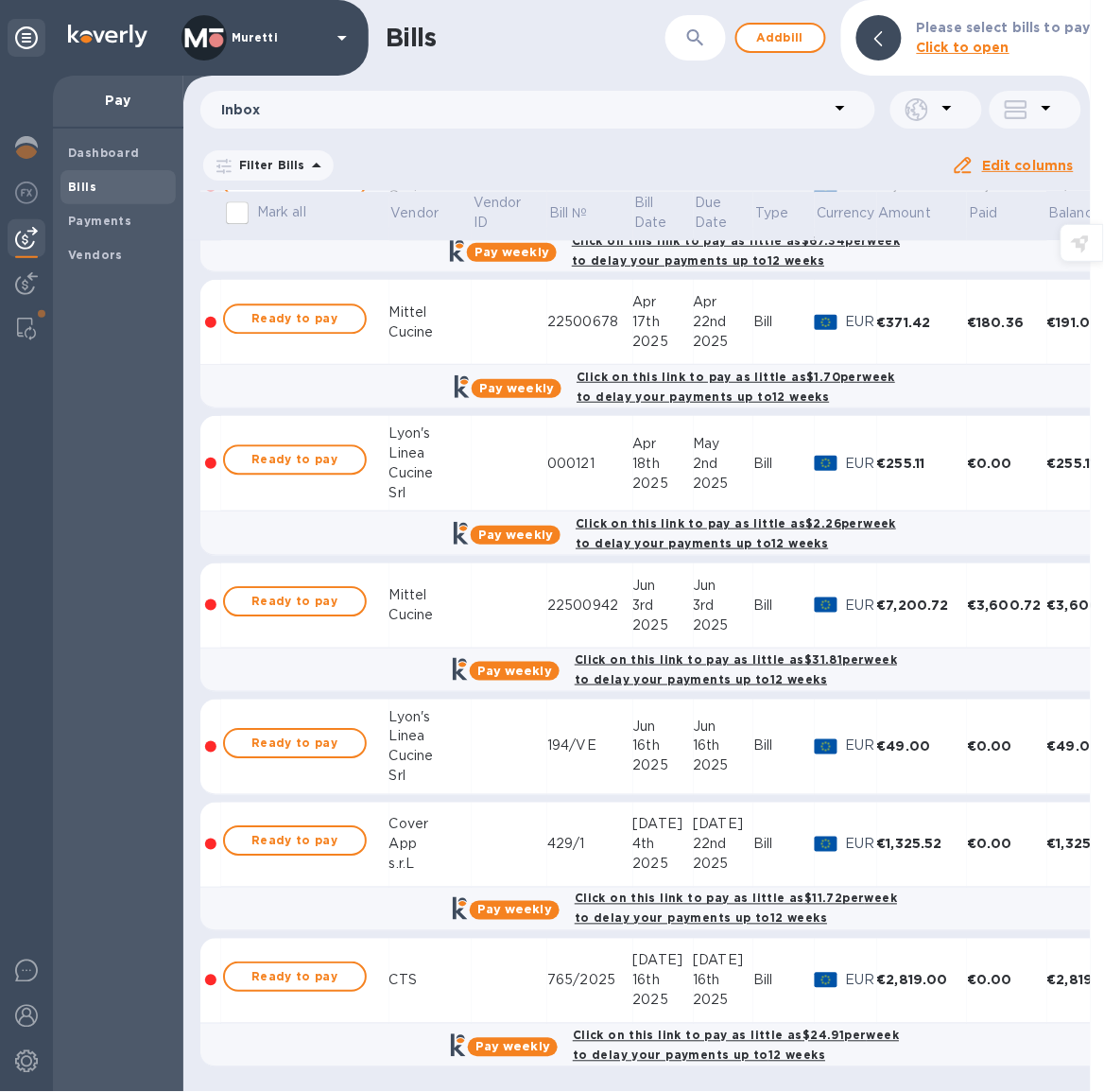 scroll, scrollTop: 3943, scrollLeft: 0, axis: vertical 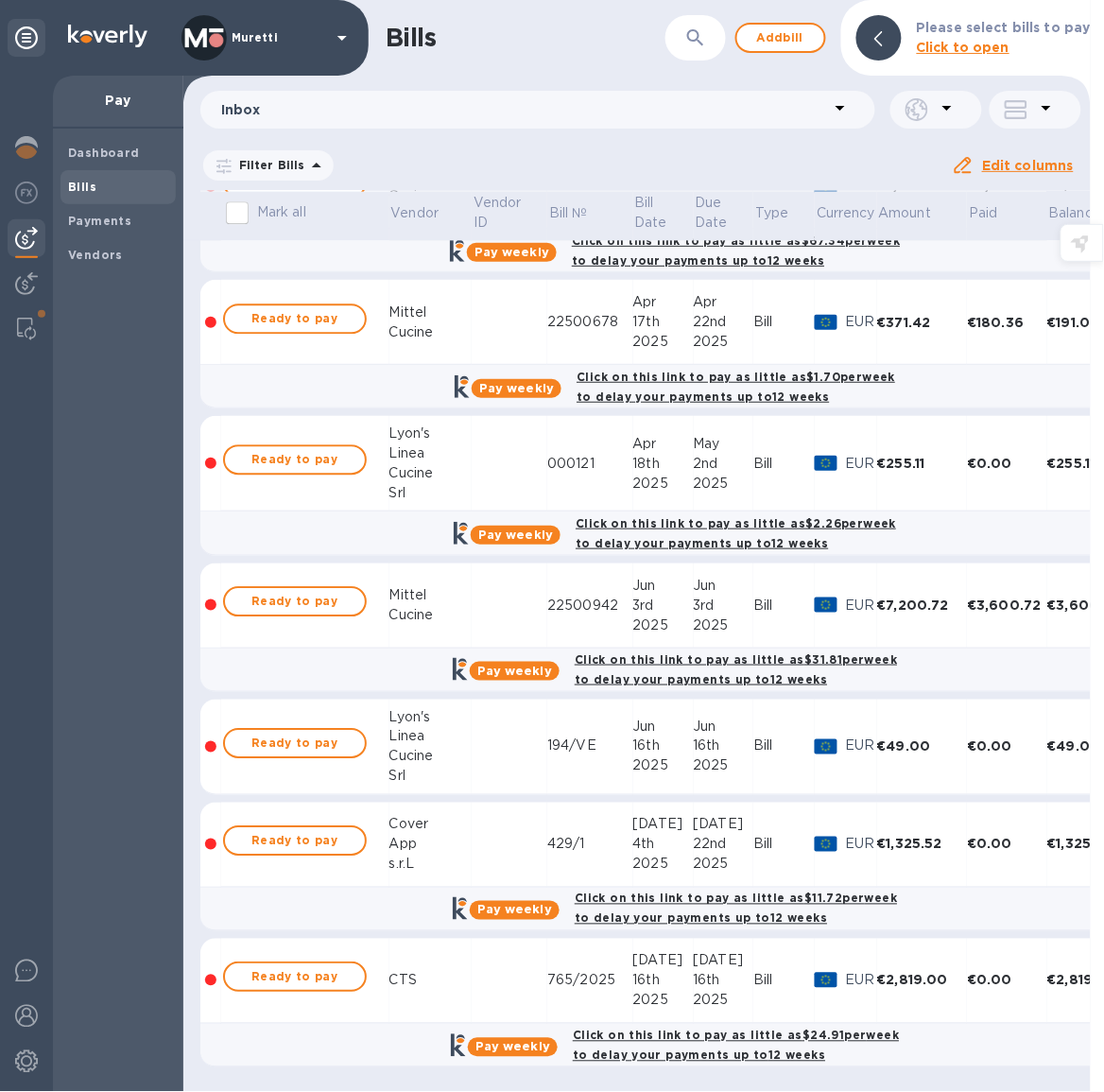 click on "App" at bounding box center (430, 844) 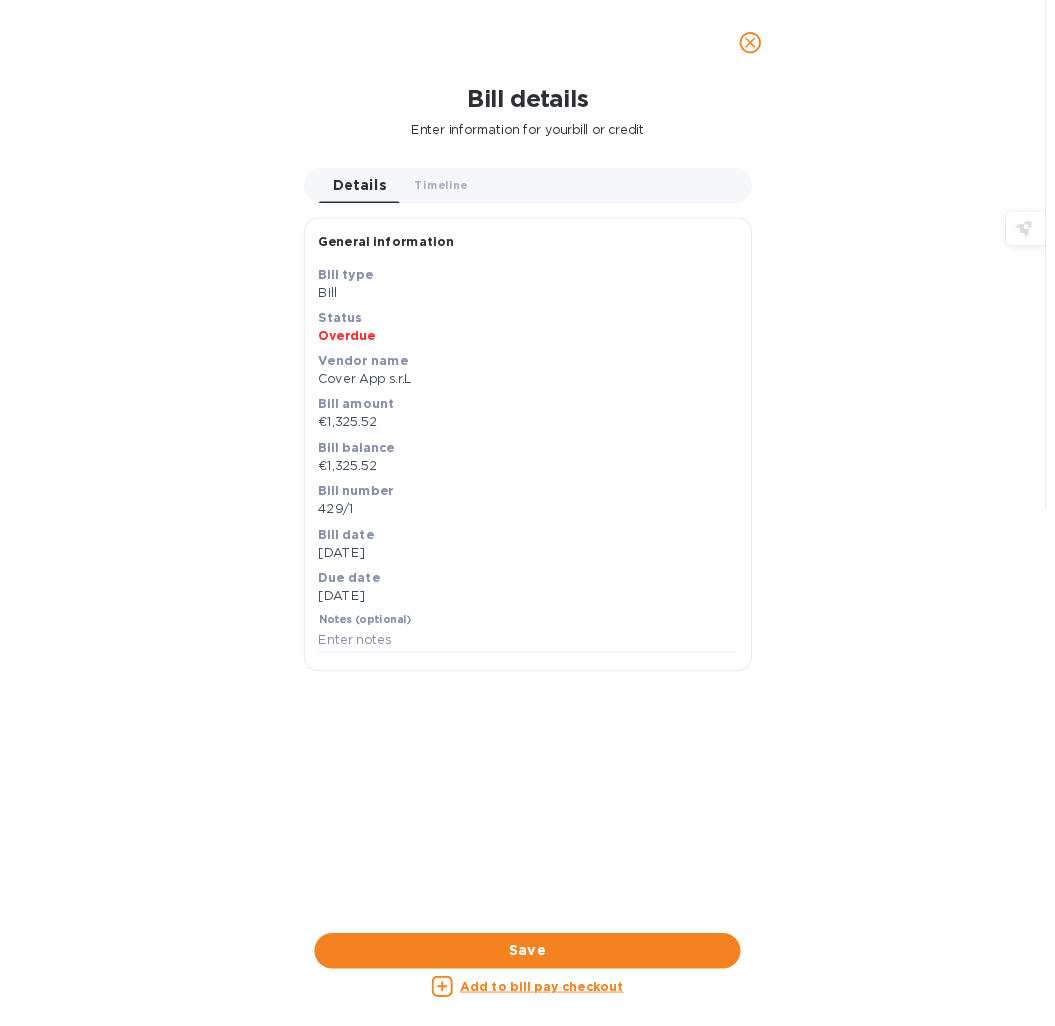 scroll, scrollTop: 0, scrollLeft: 0, axis: both 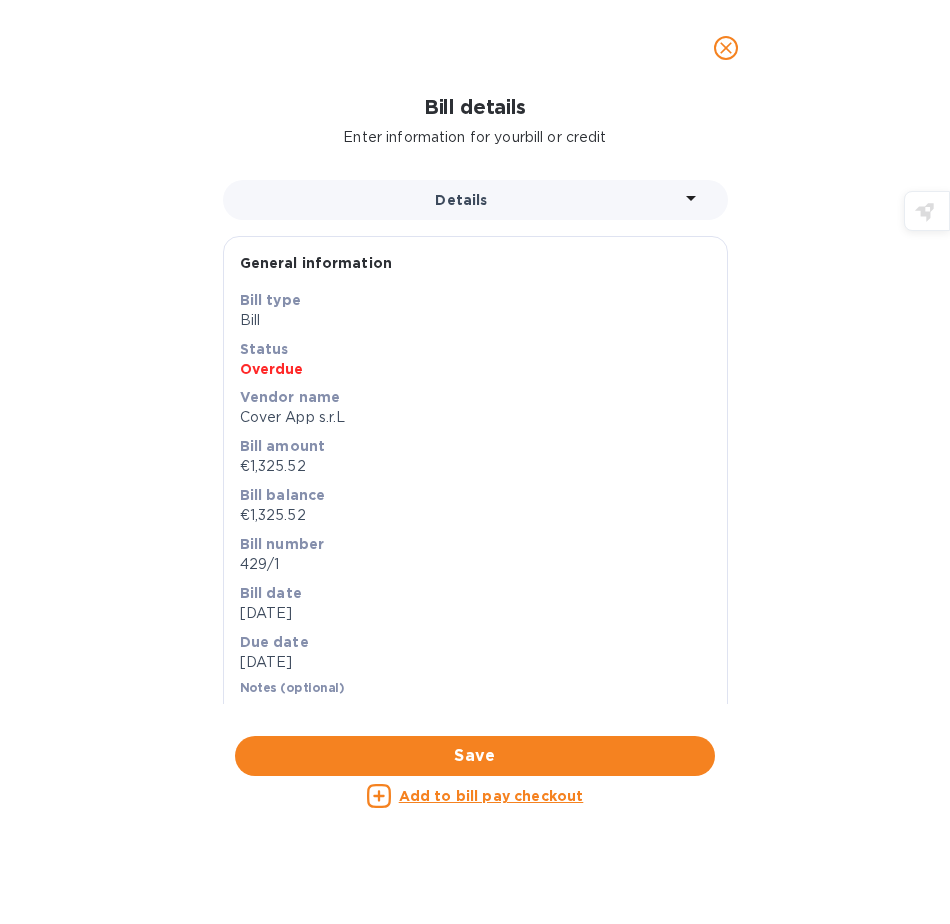 click on "Bill details Enter information for your  bill or credit Details General information Save Bill type Bill Status Overdue Vendor name Cover App s.r.L Bill amount €1,325.52 Bill balance €1,325.52 Bill number 429/1 Bill date Jul 4th 2025 Due date Jul 22nd 2025 Notes (optional)   Save Add to bill pay checkout" at bounding box center (475, 510) 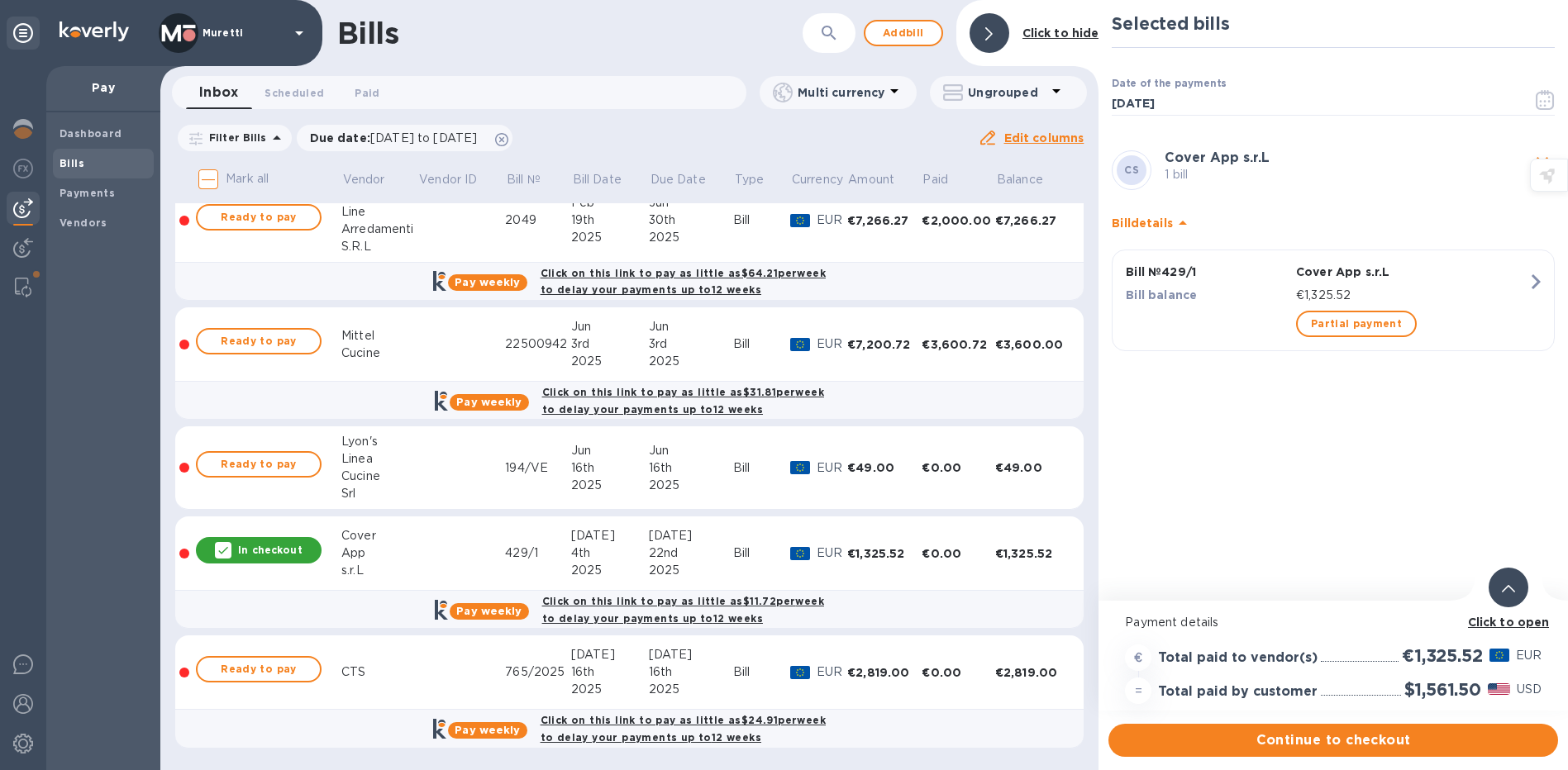 scroll, scrollTop: 135, scrollLeft: 0, axis: vertical 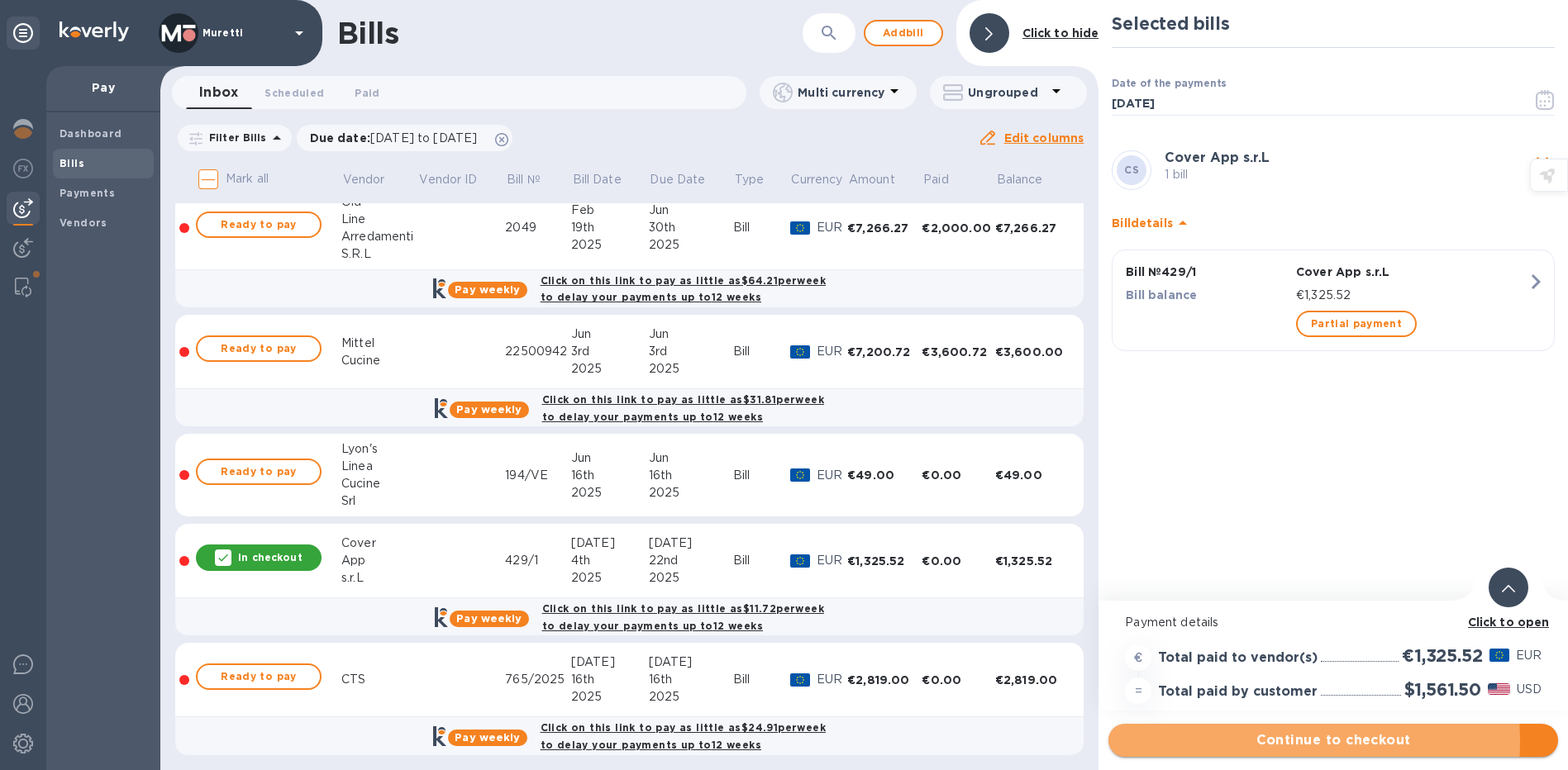 click on "Continue to checkout" at bounding box center [1333, 740] 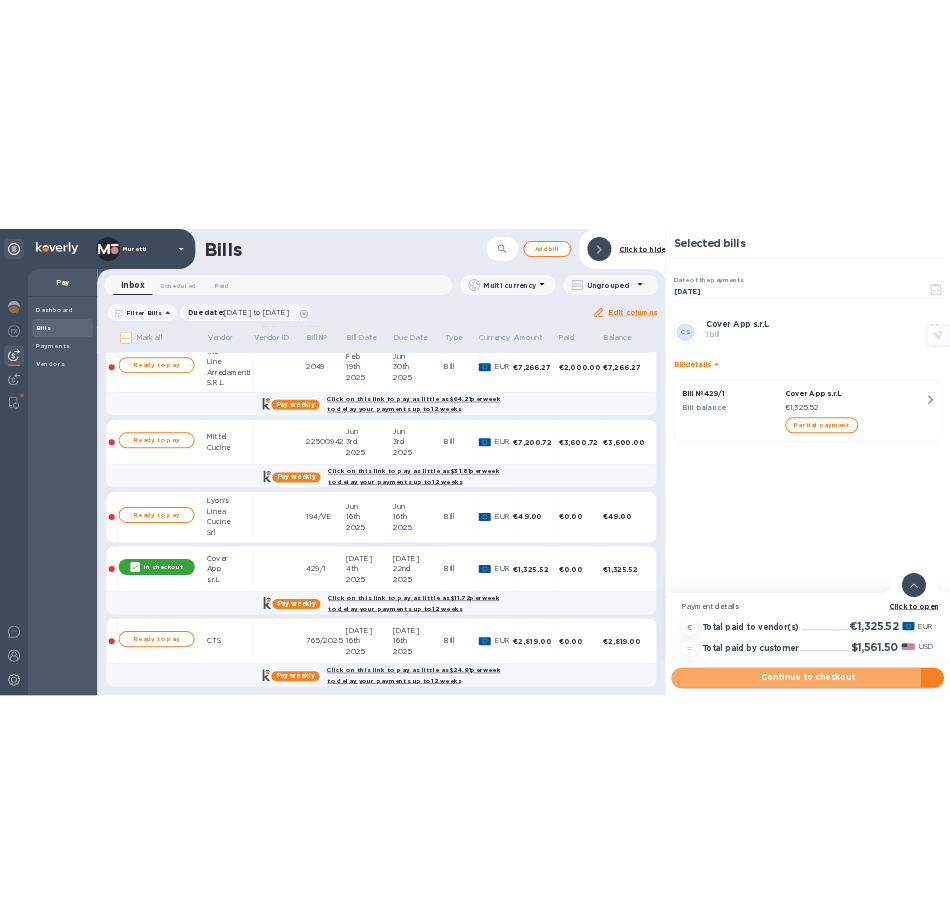 scroll, scrollTop: 0, scrollLeft: 0, axis: both 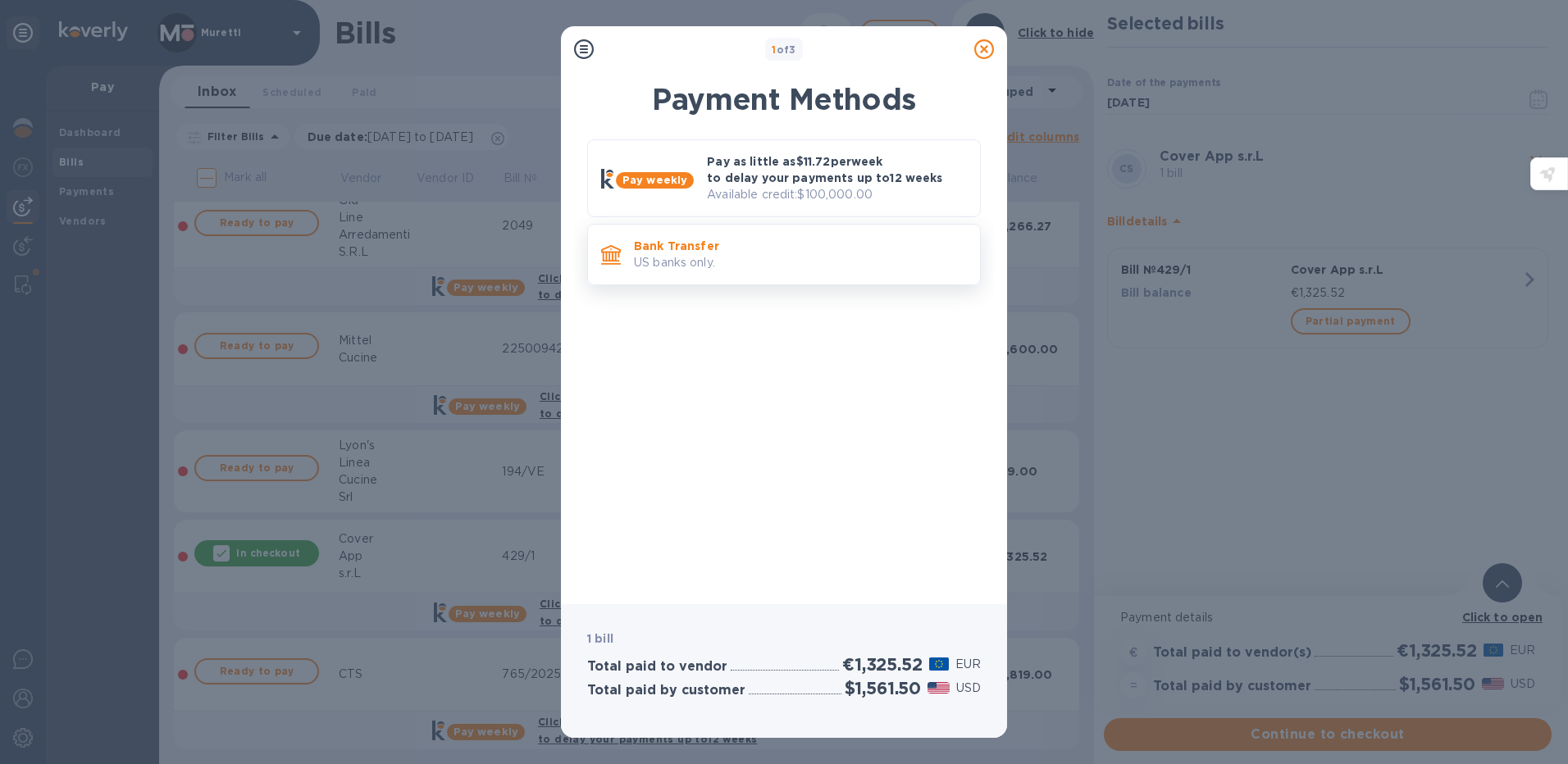 click on "Bank Transfer" at bounding box center (800, 246) 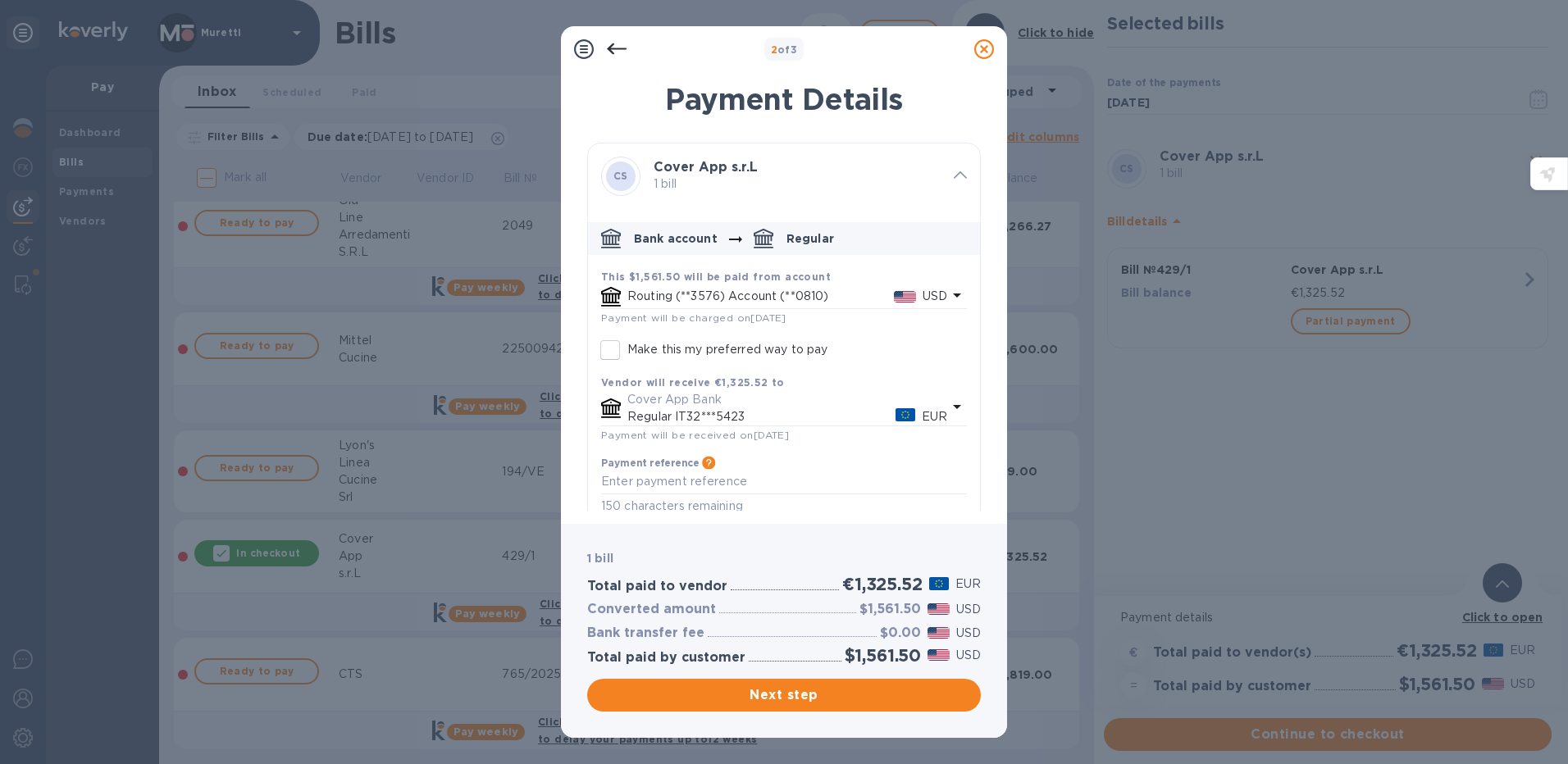 click on "Next step" at bounding box center (784, 695) 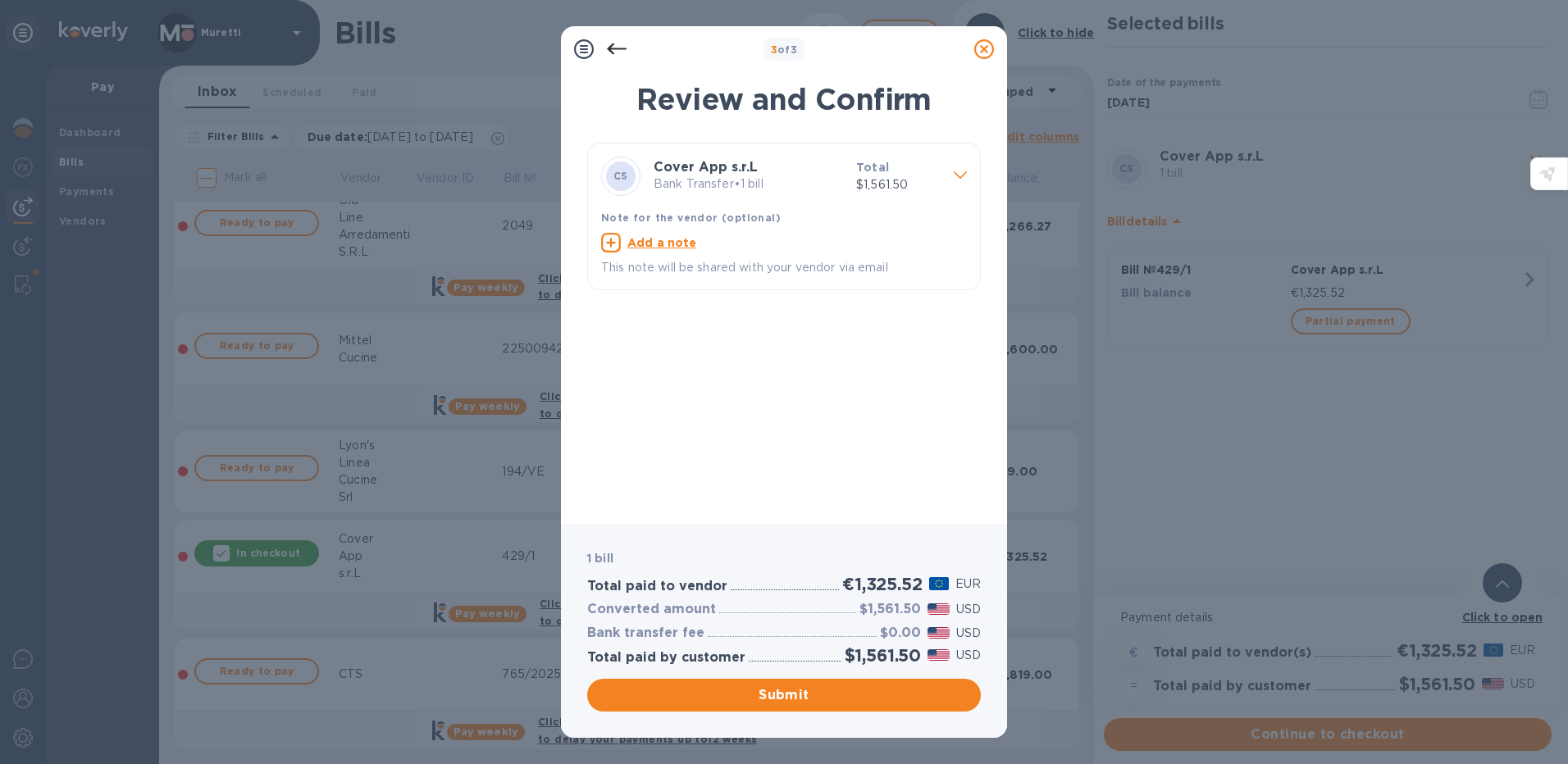 click on "Add a note" at bounding box center [662, 243] 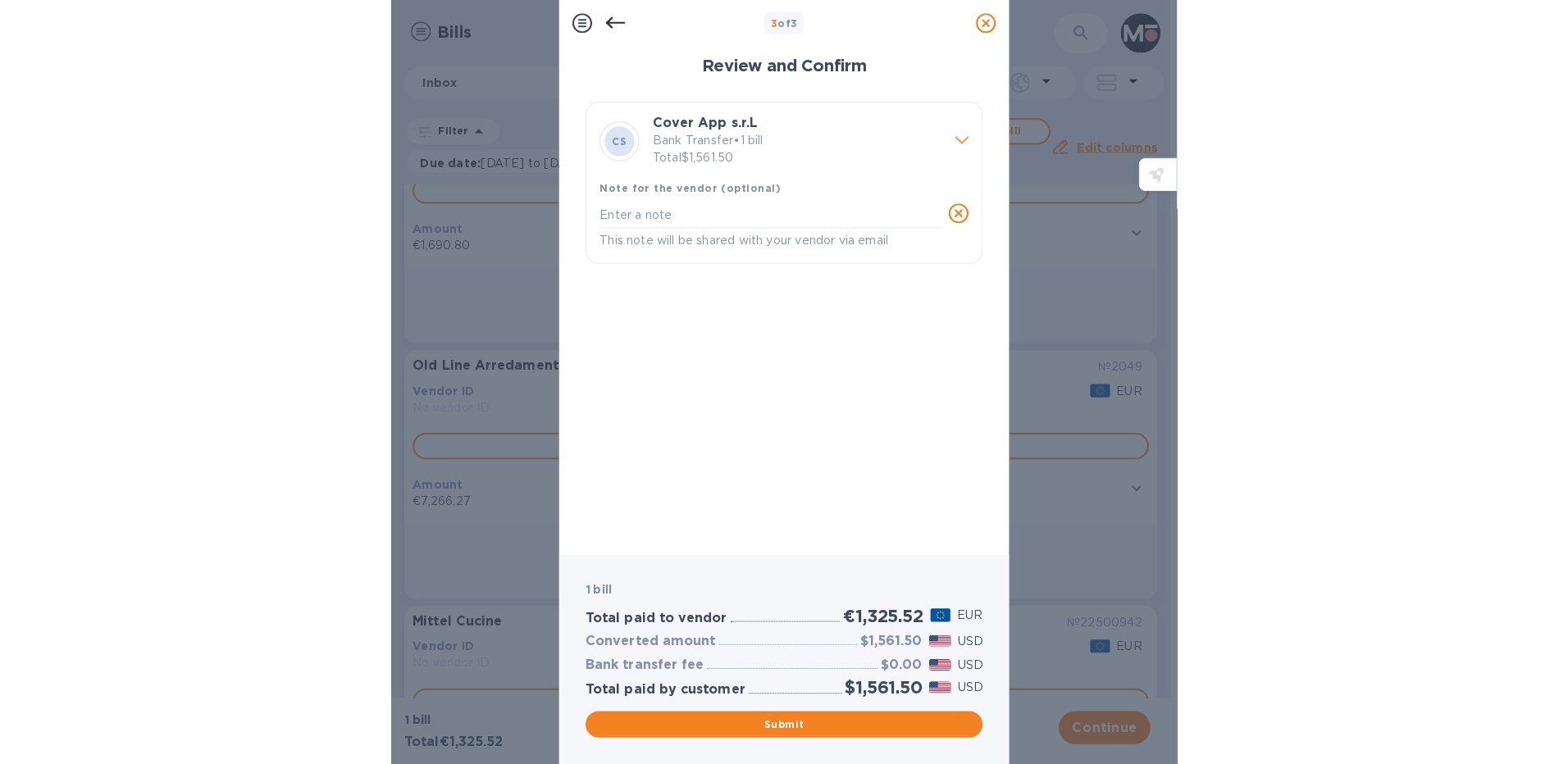 scroll, scrollTop: 166, scrollLeft: 0, axis: vertical 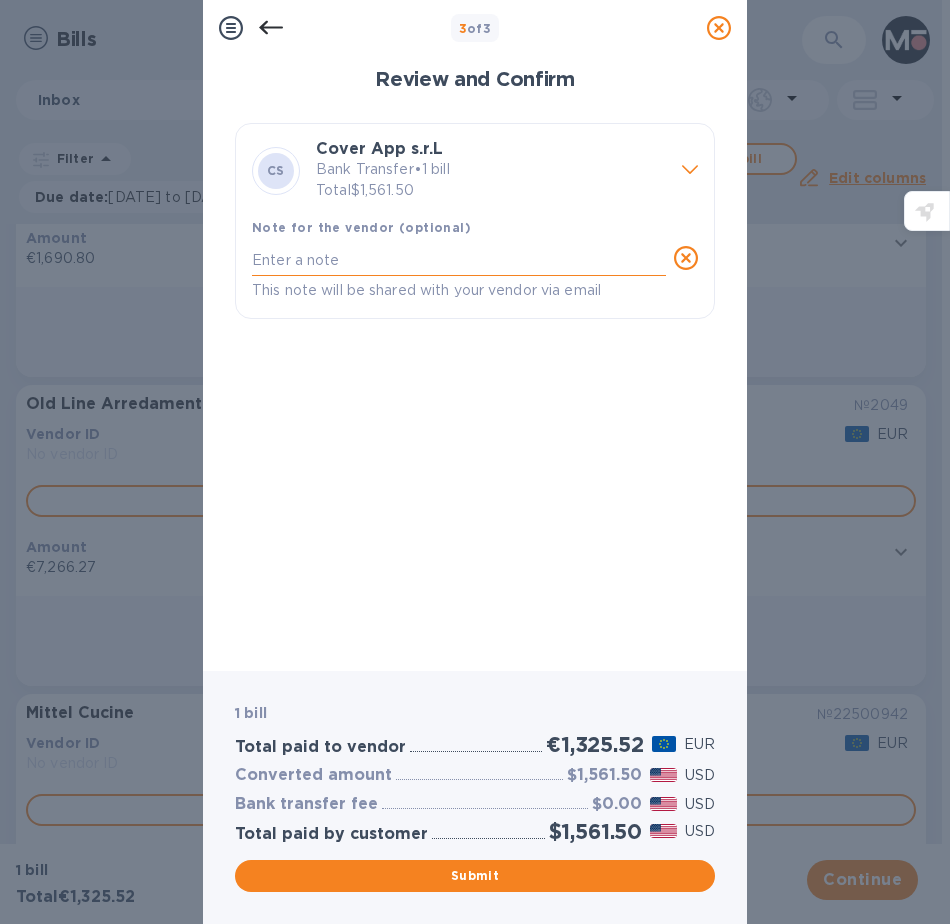 click at bounding box center [459, 260] 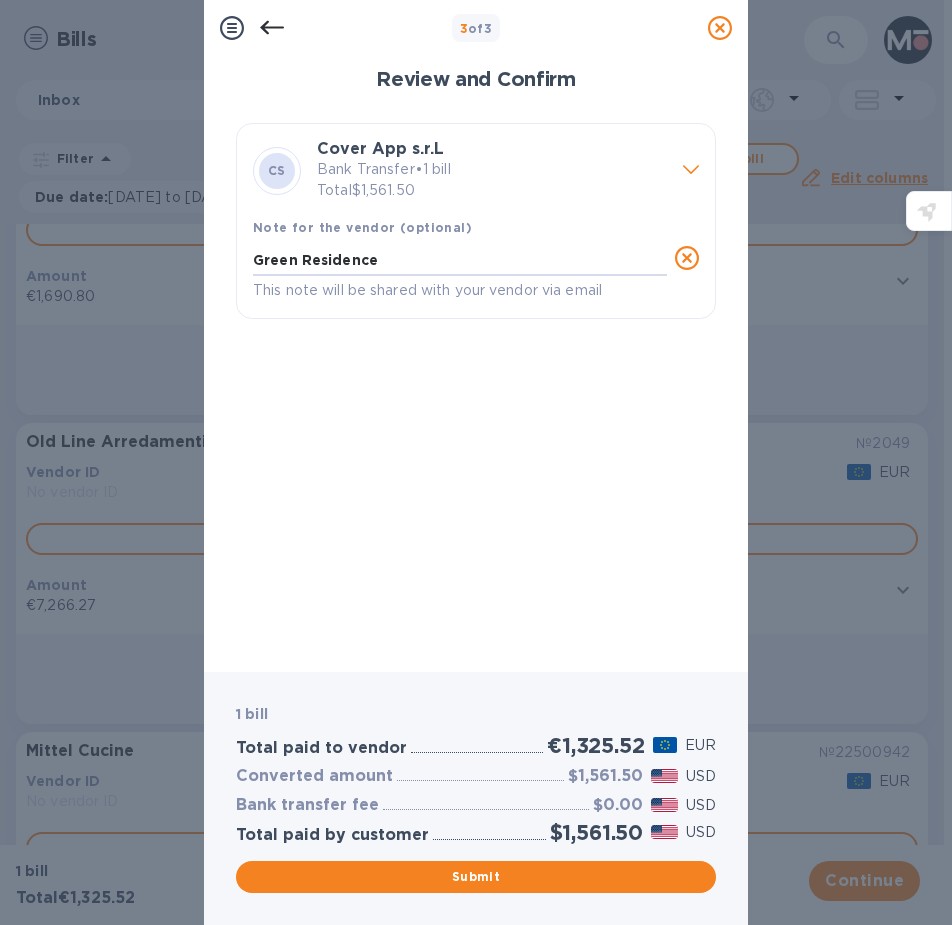 scroll, scrollTop: 202, scrollLeft: 0, axis: vertical 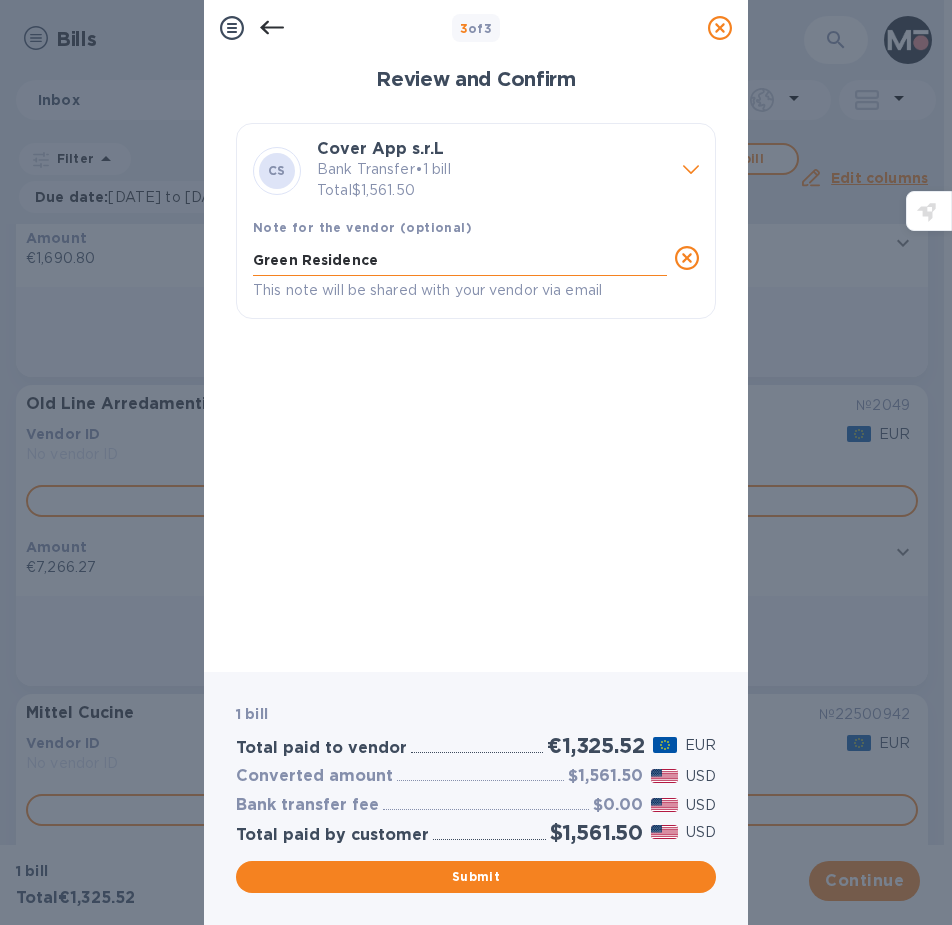 click on "Green Residence" at bounding box center [460, 260] 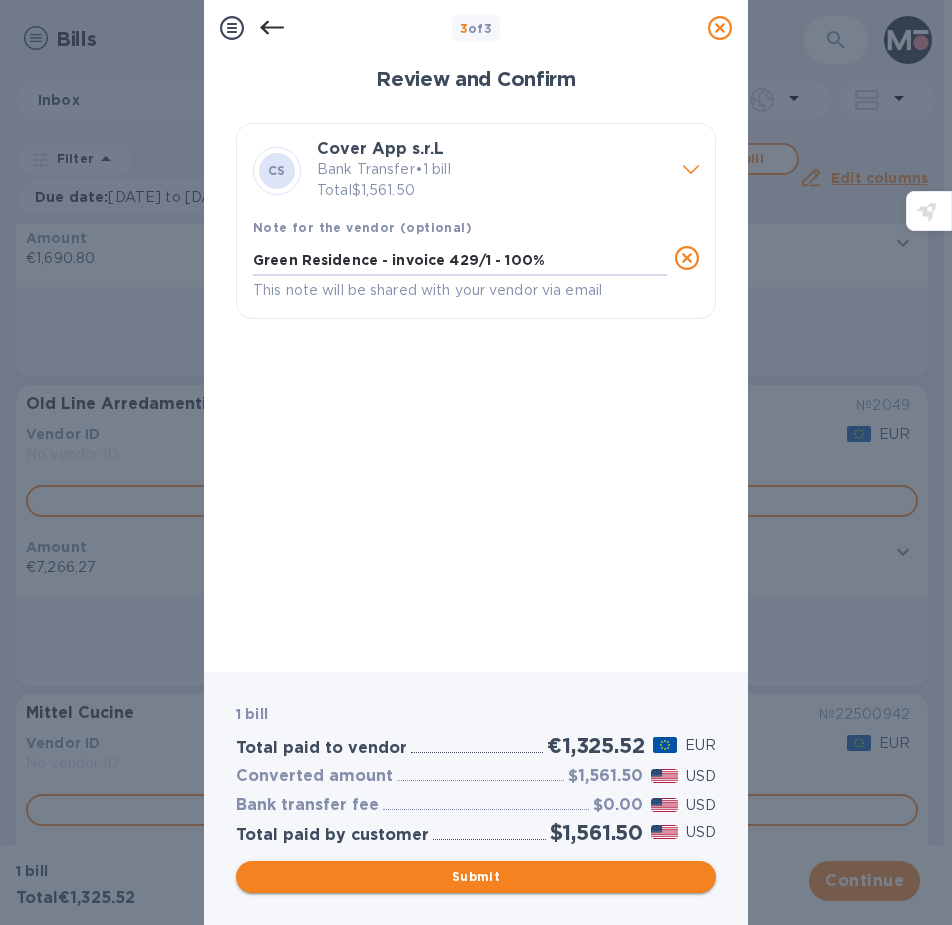 type on "Green Residence - invoice 429/1 - 100%" 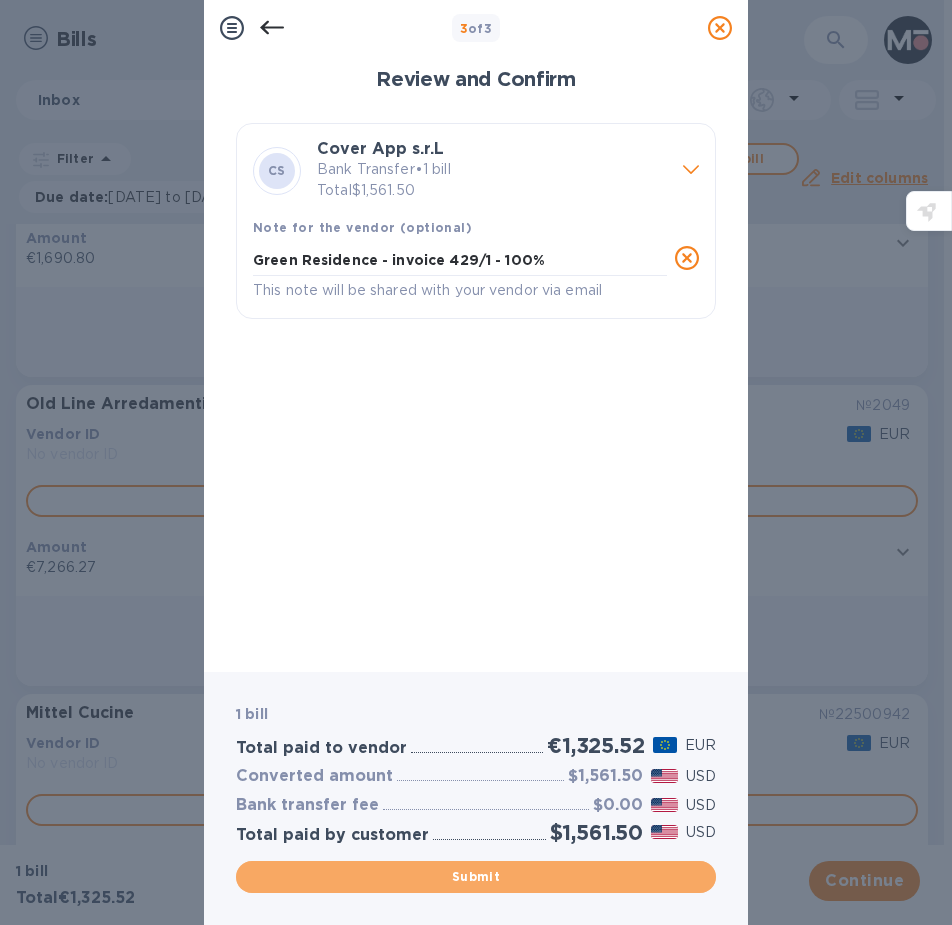 click on "Submit" at bounding box center (476, 877) 